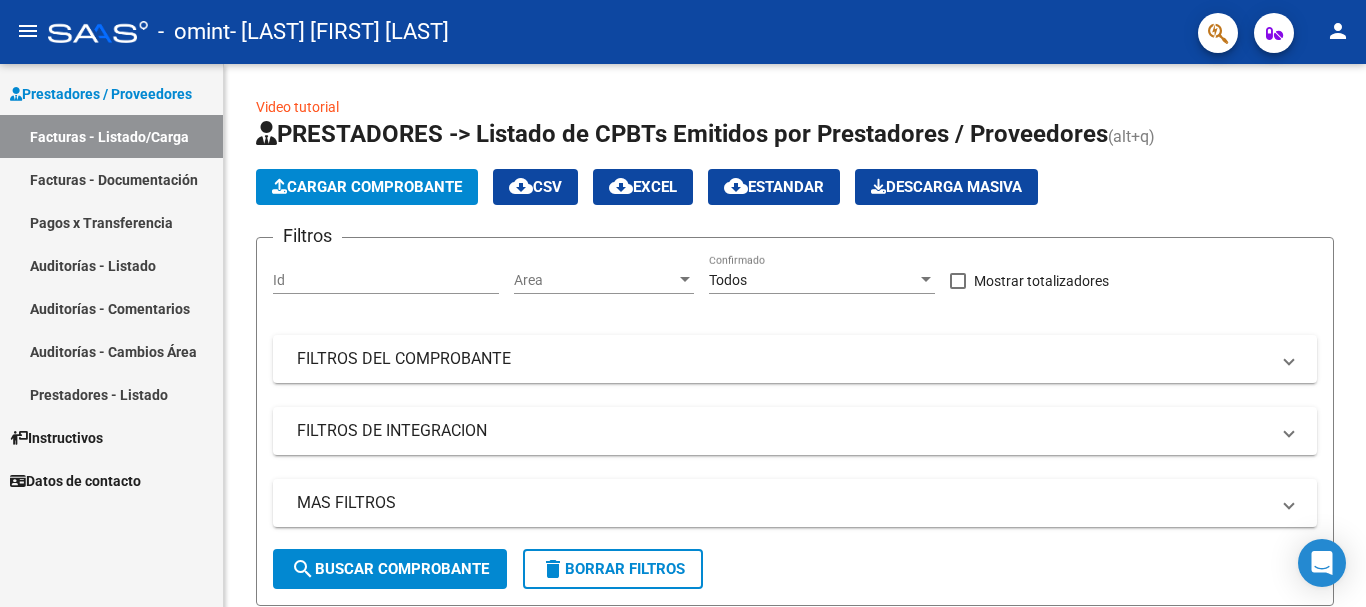 scroll, scrollTop: 0, scrollLeft: 0, axis: both 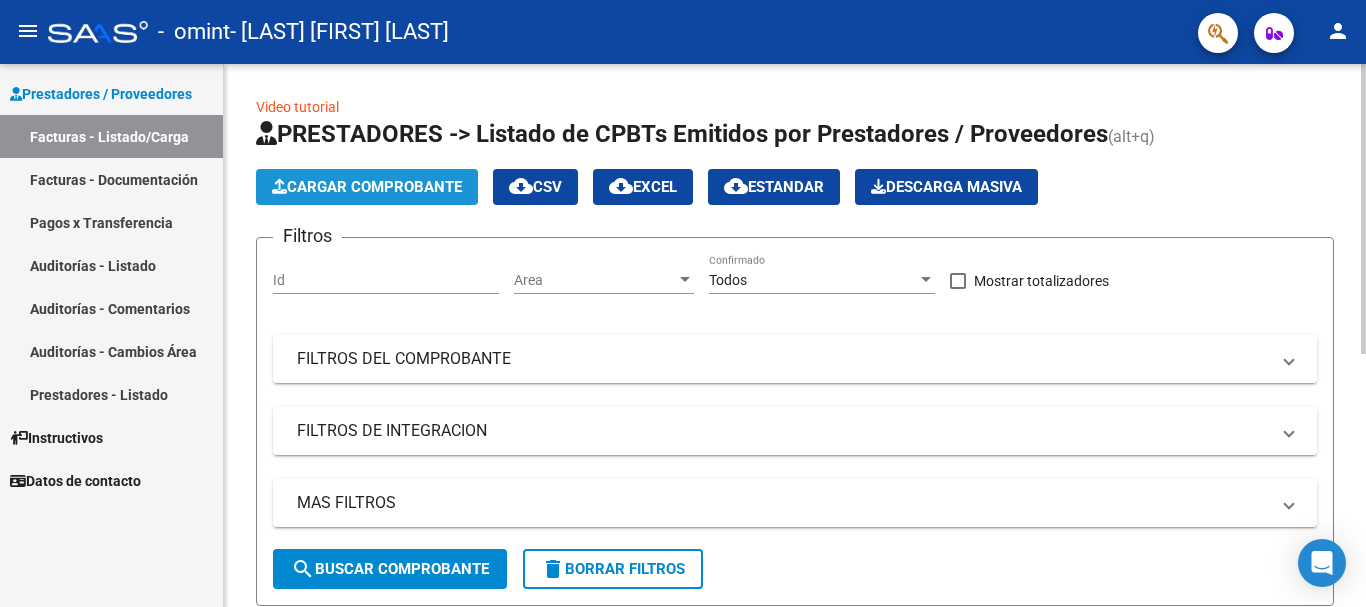 click on "Cargar Comprobante" 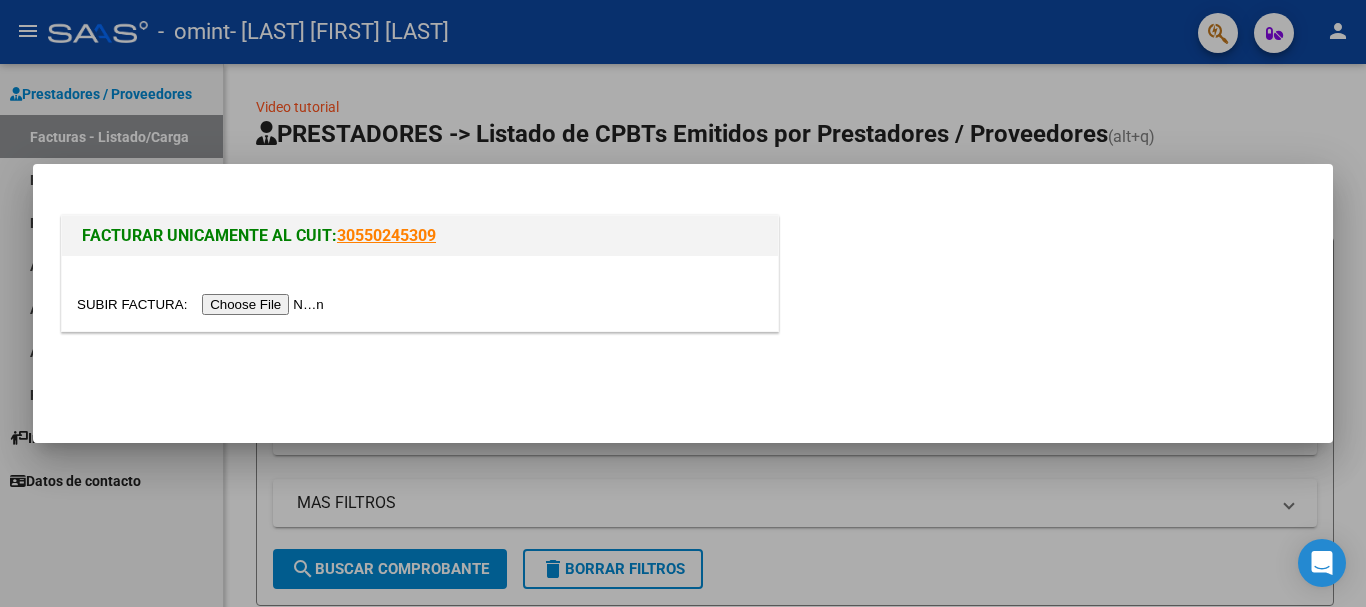 click at bounding box center [203, 304] 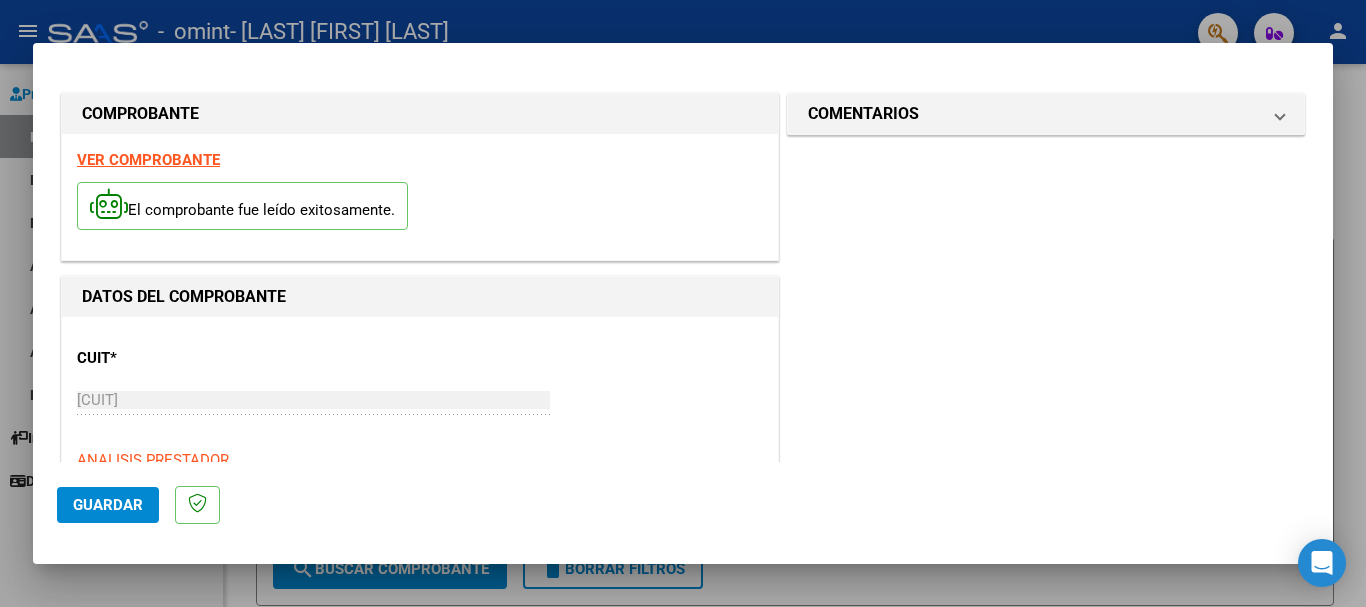 click on "CUIT  *   [CUIT] Ingresar CUIT  ANALISIS PRESTADOR  Area destinado * Integración Seleccionar Area Luego de guardar debe preaprobar la factura asociandola a un legajo de integración y subir la documentación respaldatoria (planilla de asistencia o ddjj para período de aislamiento)  Período de Prestación (Ej: 202305 para Mayo 2023    Ingrese el Período de Prestación como indica el ejemplo   Comprobante Tipo * Factura C Seleccionar Tipo Punto de Venta  *   2 Ingresar el Nro.  Número  *   688 Ingresar el Nro.  Monto  *   $ 160.817,93 Ingresar el monto  Fecha del Cpbt.  *   2025-08-04 Ingresar la fecha  CAE / CAEA (no ingrese CAI)    75315906300586 Ingresar el CAE o CAEA (no ingrese CAI)  Fecha de Vencimiento    Ingresar la fecha  Ref. Externa    Ingresar la ref.  N° Liquidación    Ingresar el N° Liquidación" at bounding box center [420, 1050] 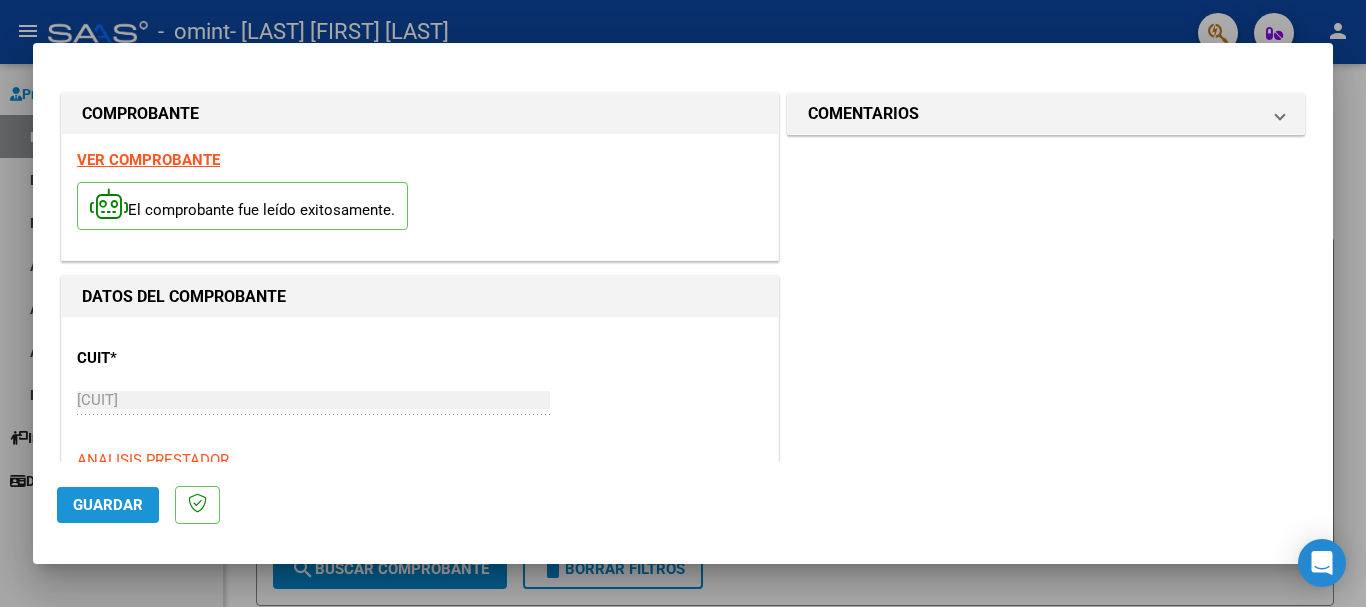click on "Guardar" 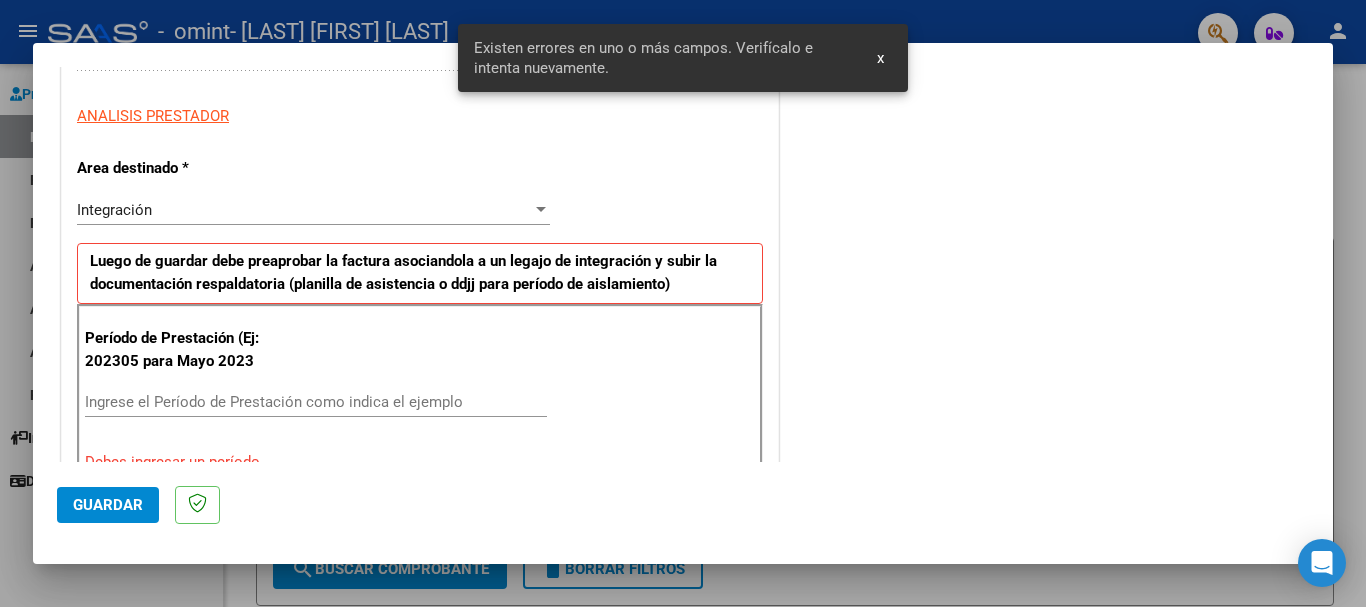 scroll, scrollTop: 462, scrollLeft: 0, axis: vertical 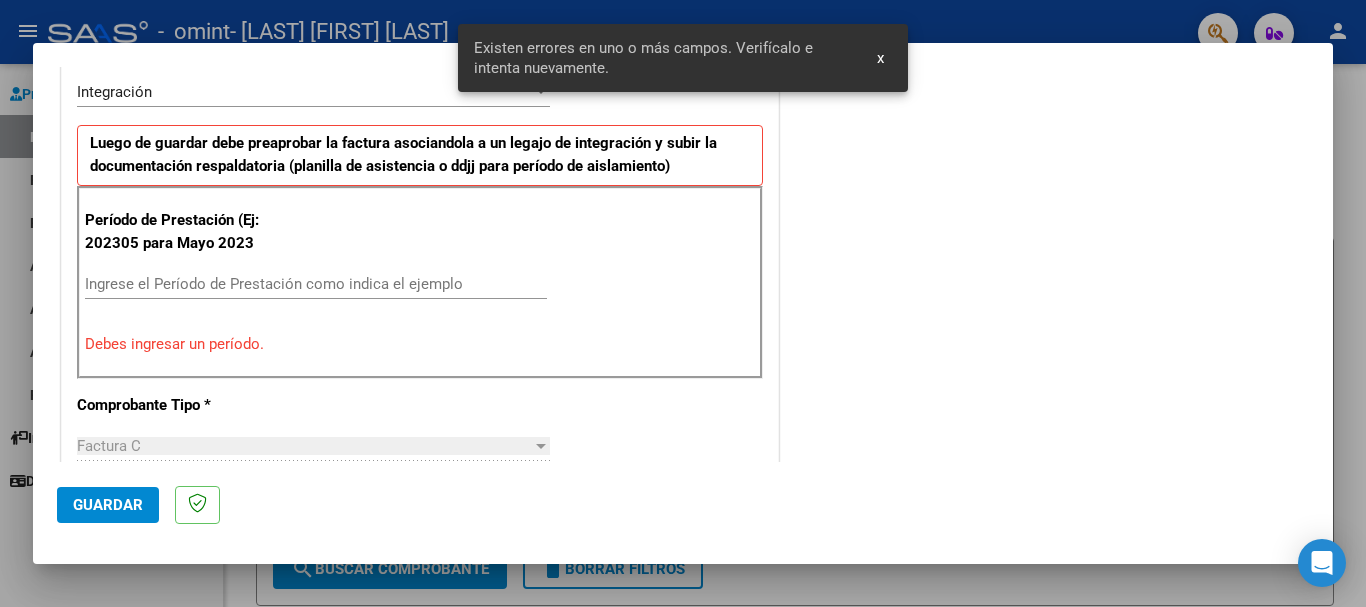 type 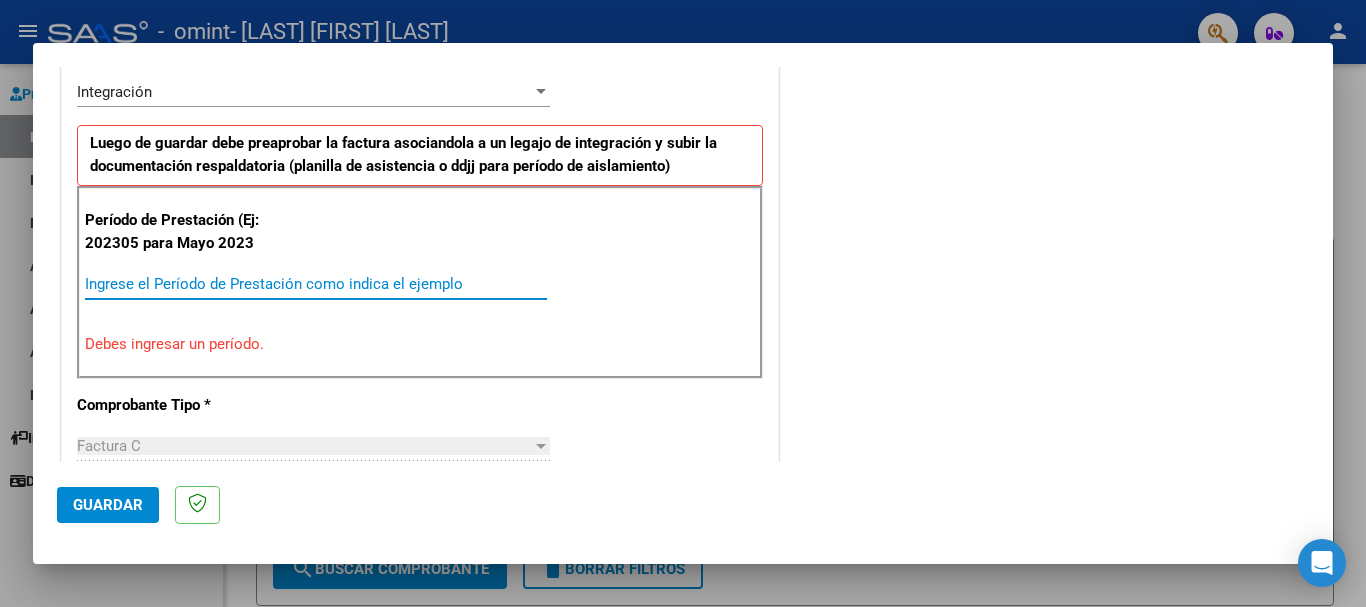 click on "Ingrese el Período de Prestación como indica el ejemplo" at bounding box center (316, 284) 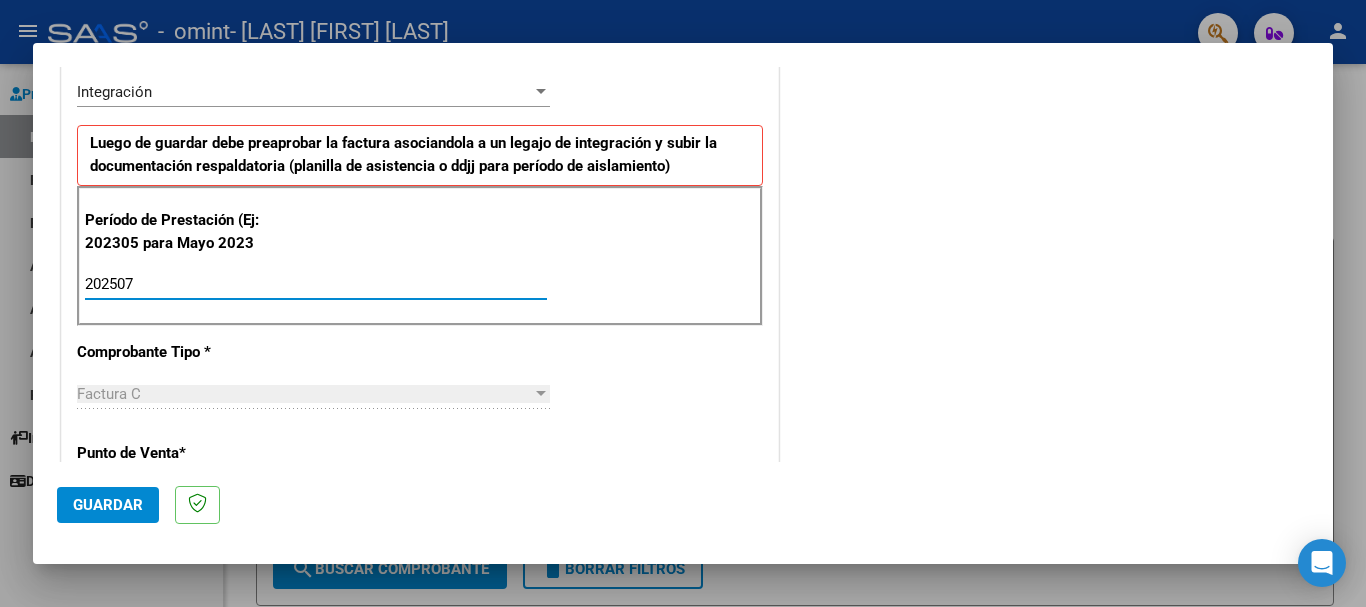 type on "202507" 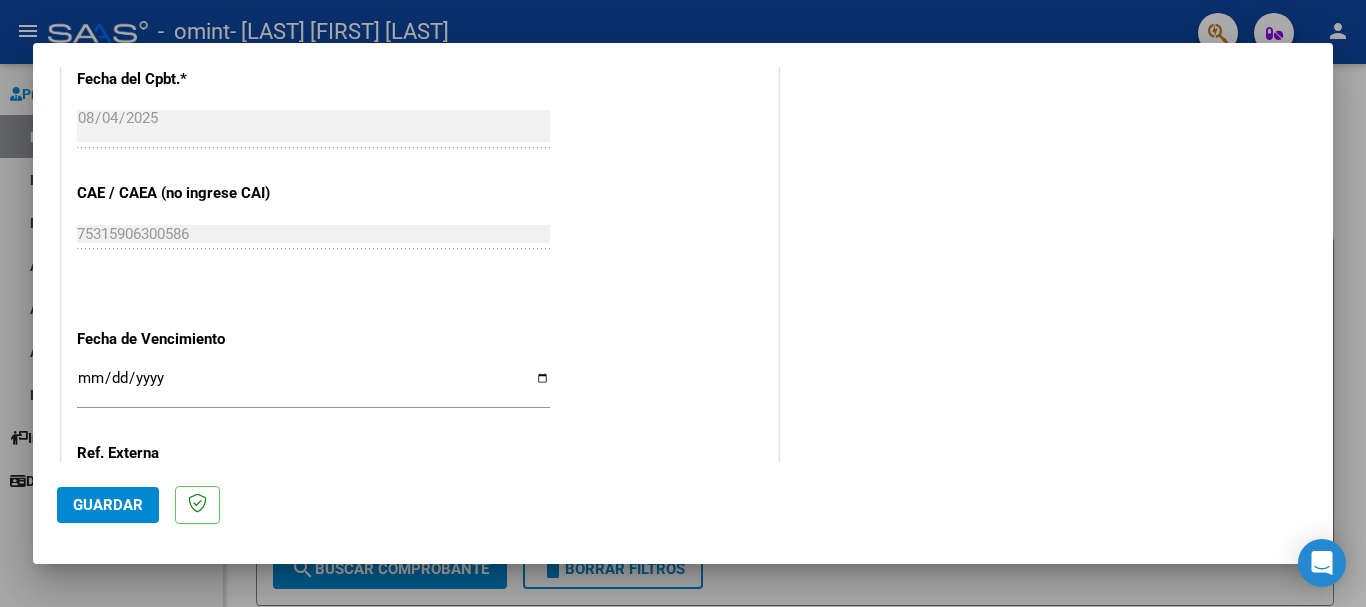 scroll, scrollTop: 1142, scrollLeft: 0, axis: vertical 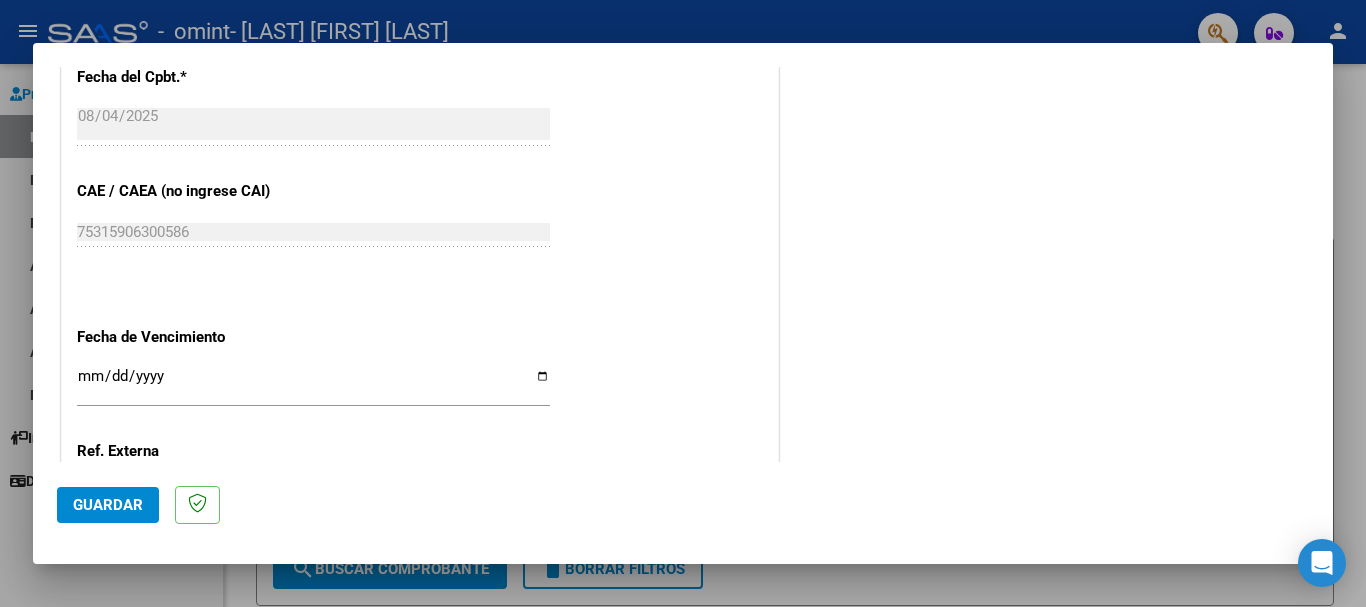 click on "Ingresar la fecha" at bounding box center (313, 384) 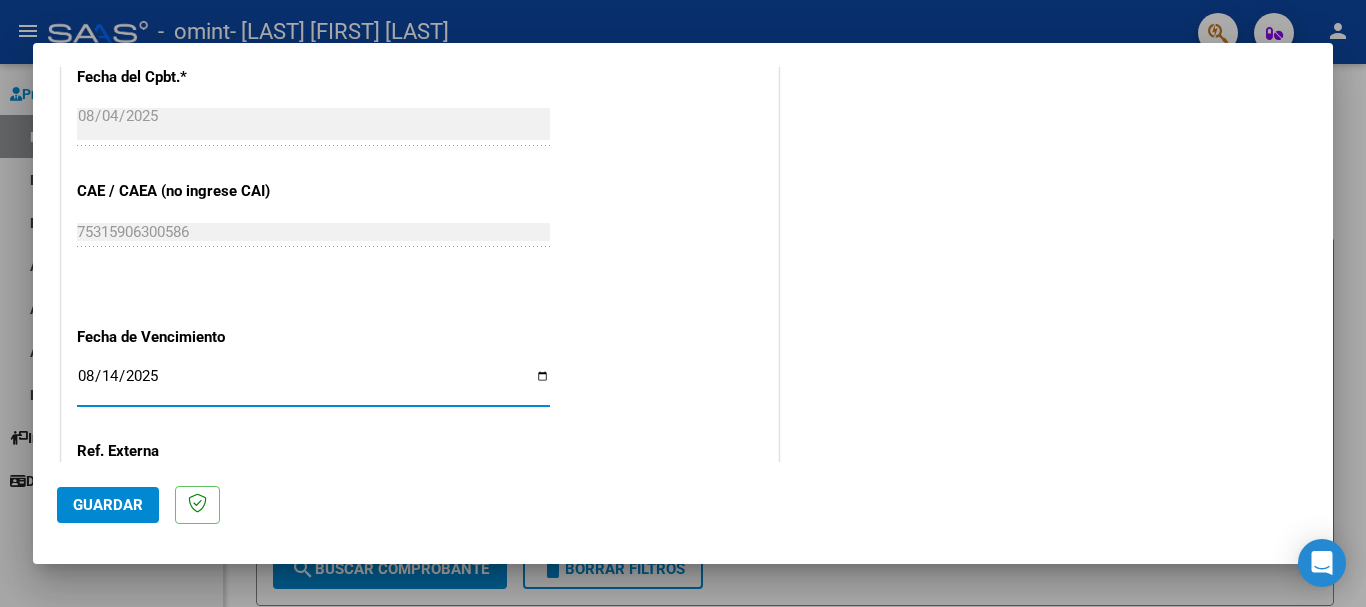 type on "2025-08-14" 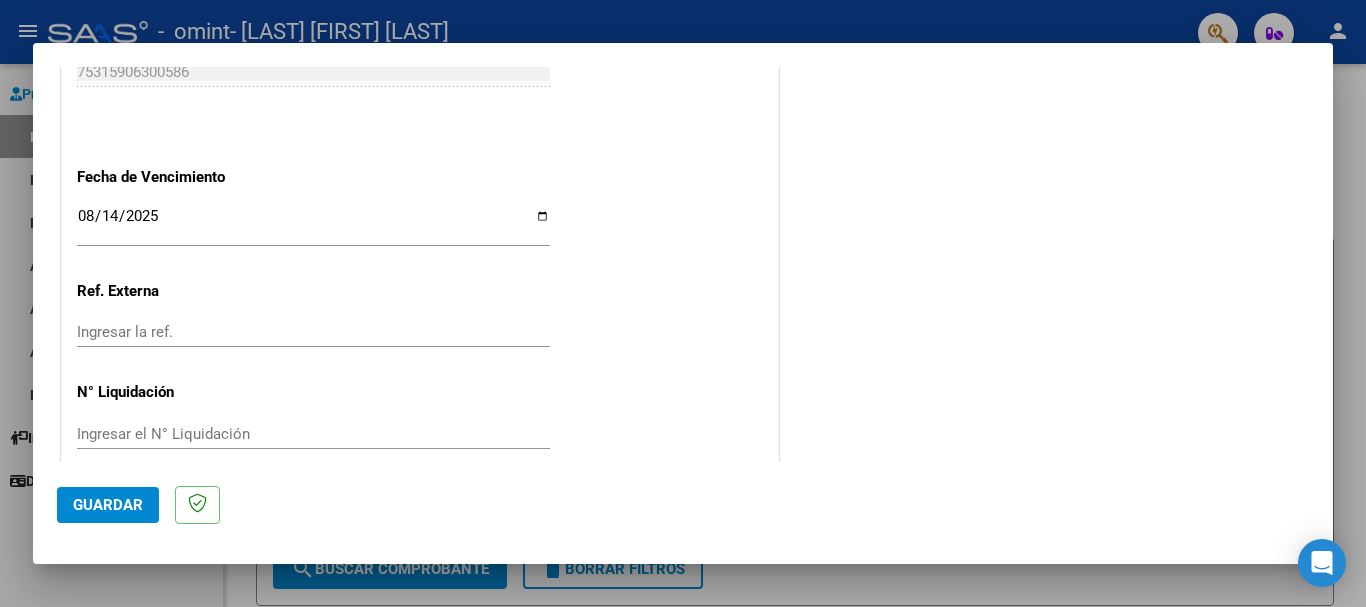 scroll, scrollTop: 1327, scrollLeft: 0, axis: vertical 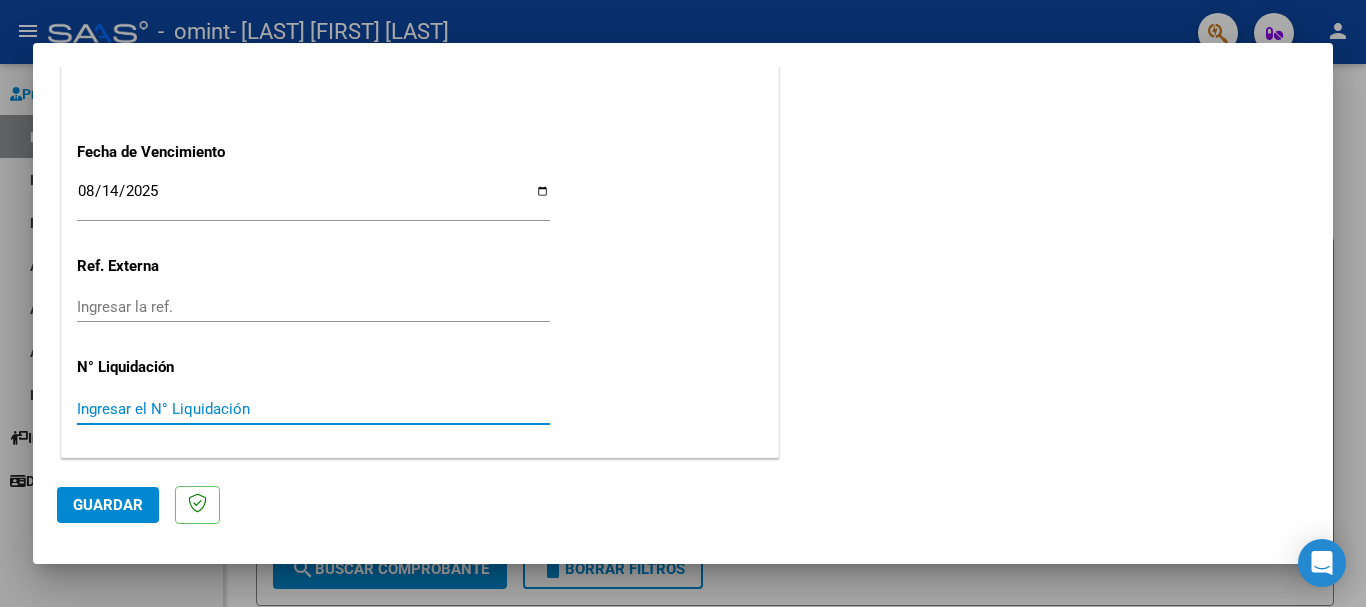 click on "Ingresar el N° Liquidación" at bounding box center (313, 409) 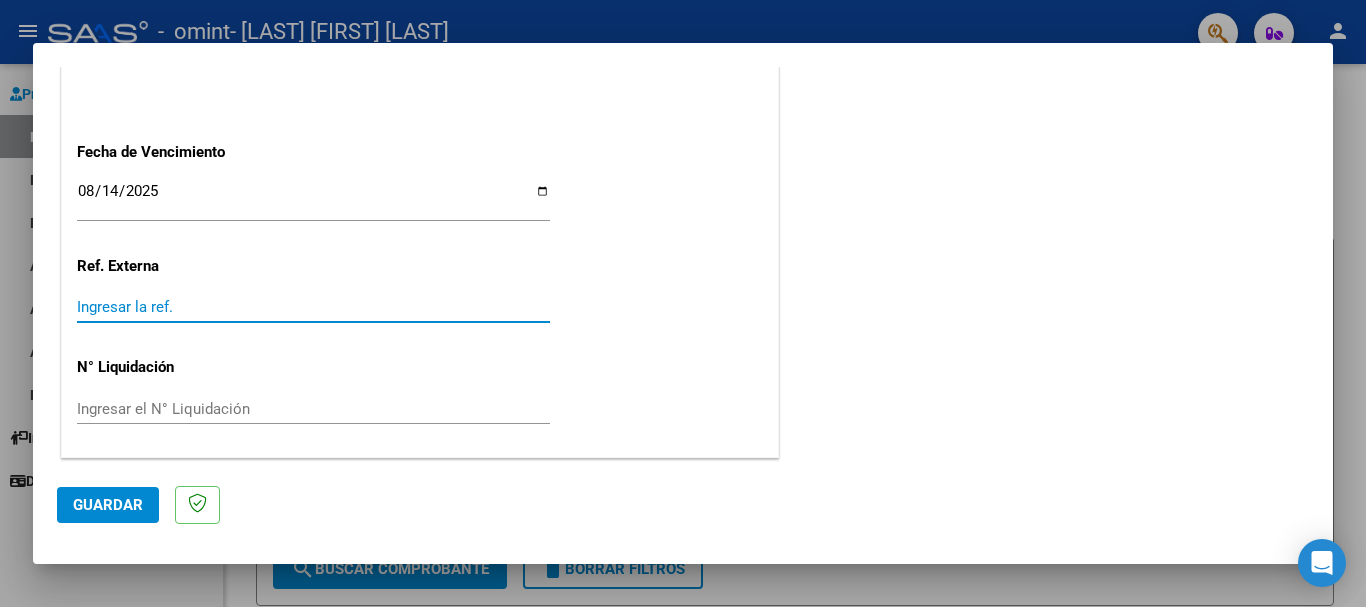 click on "Ingresar la ref." at bounding box center [313, 307] 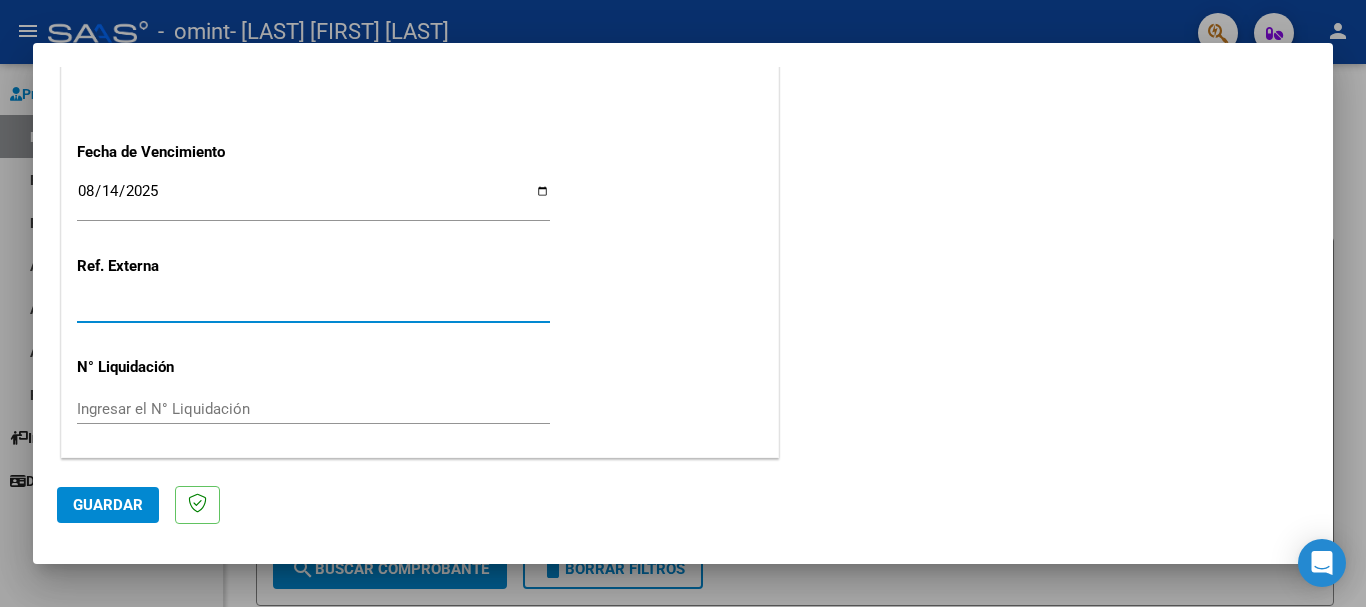 click on "Ingresar la ref." at bounding box center (313, 307) 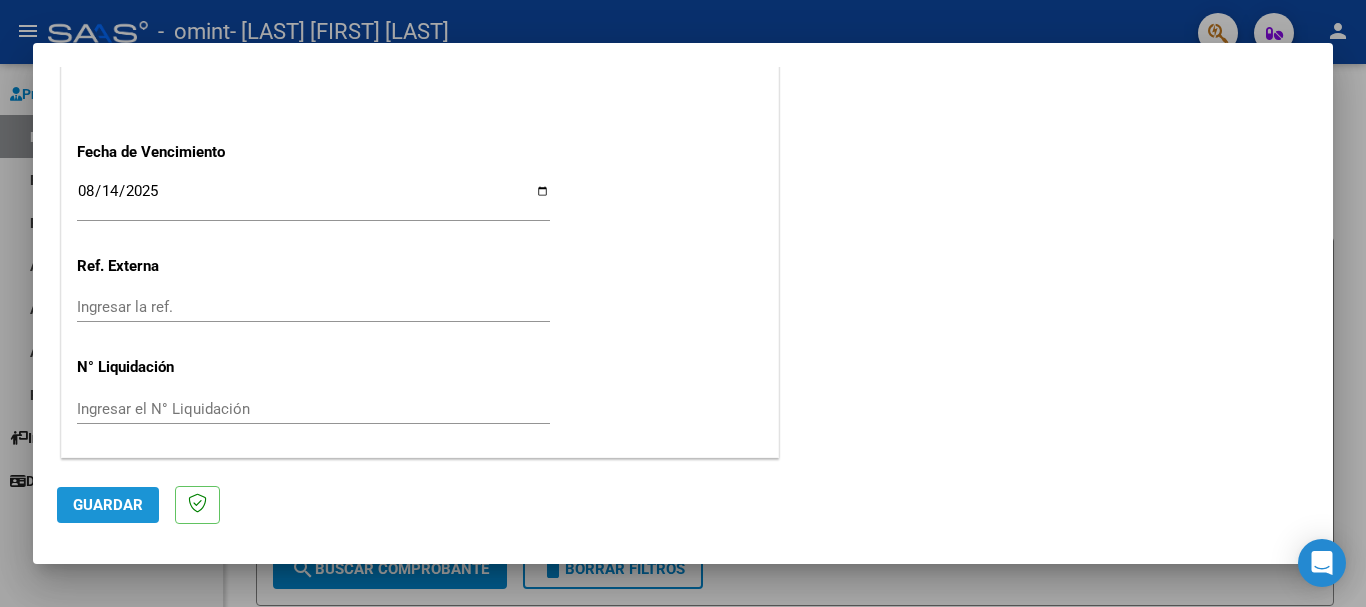 click on "Guardar" 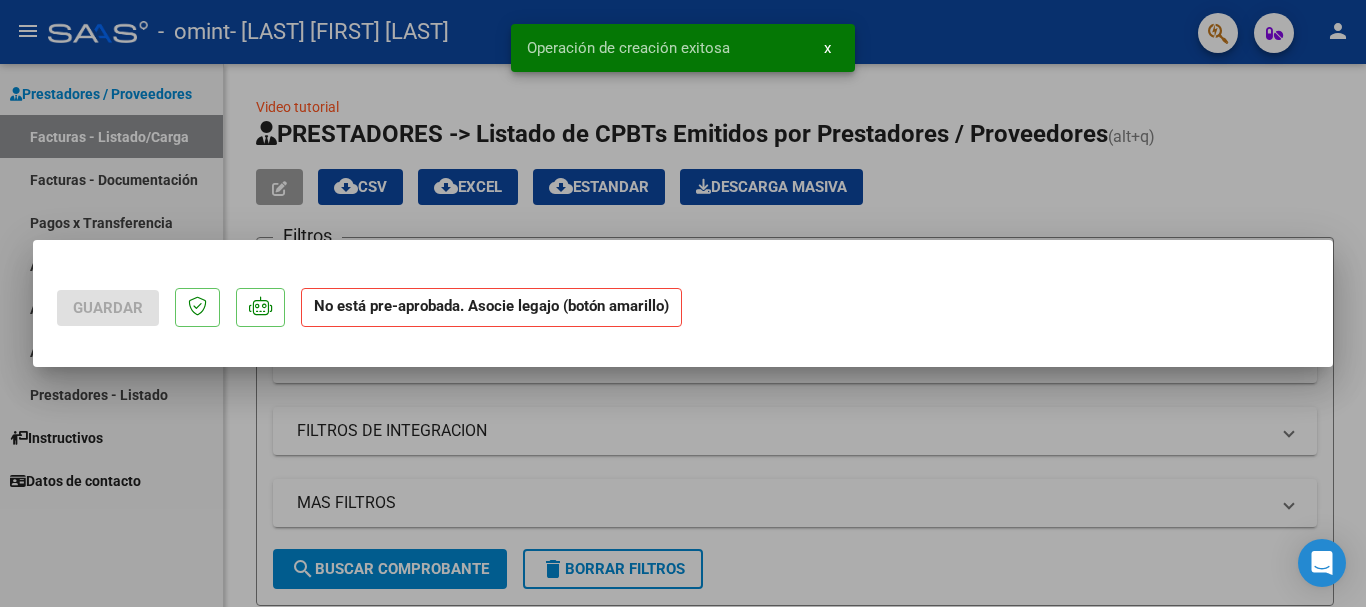 scroll, scrollTop: 0, scrollLeft: 0, axis: both 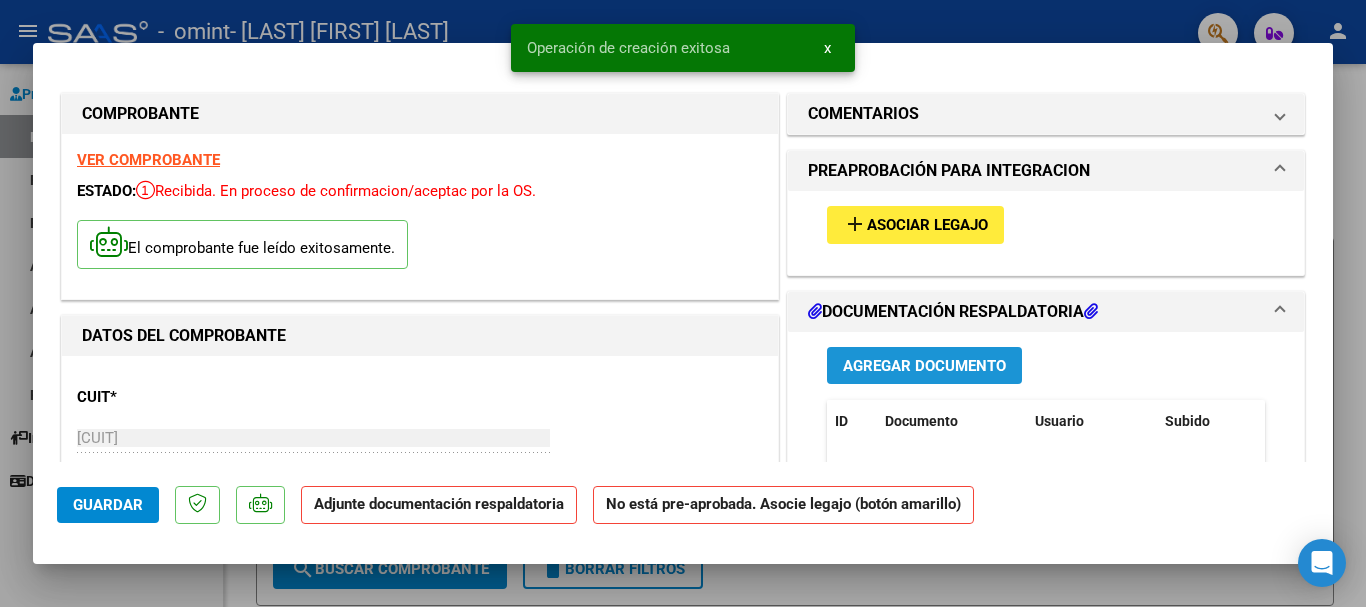 click on "Agregar Documento" at bounding box center (924, 366) 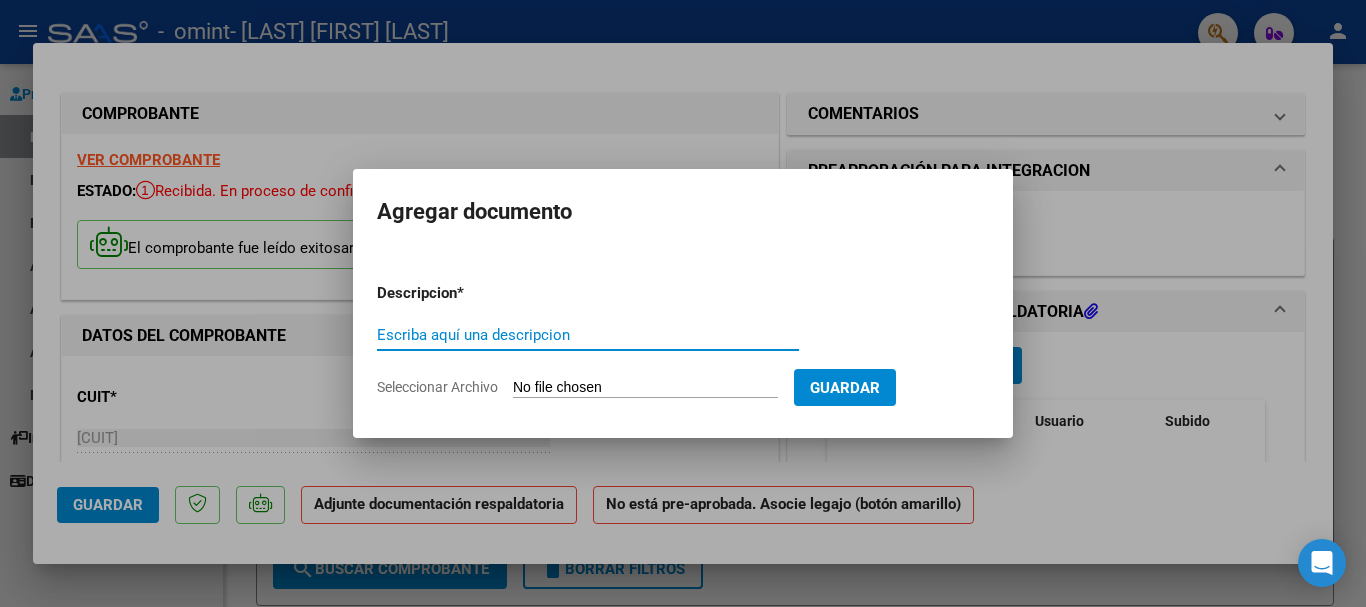 click on "Escriba aquí una descripcion" at bounding box center [588, 335] 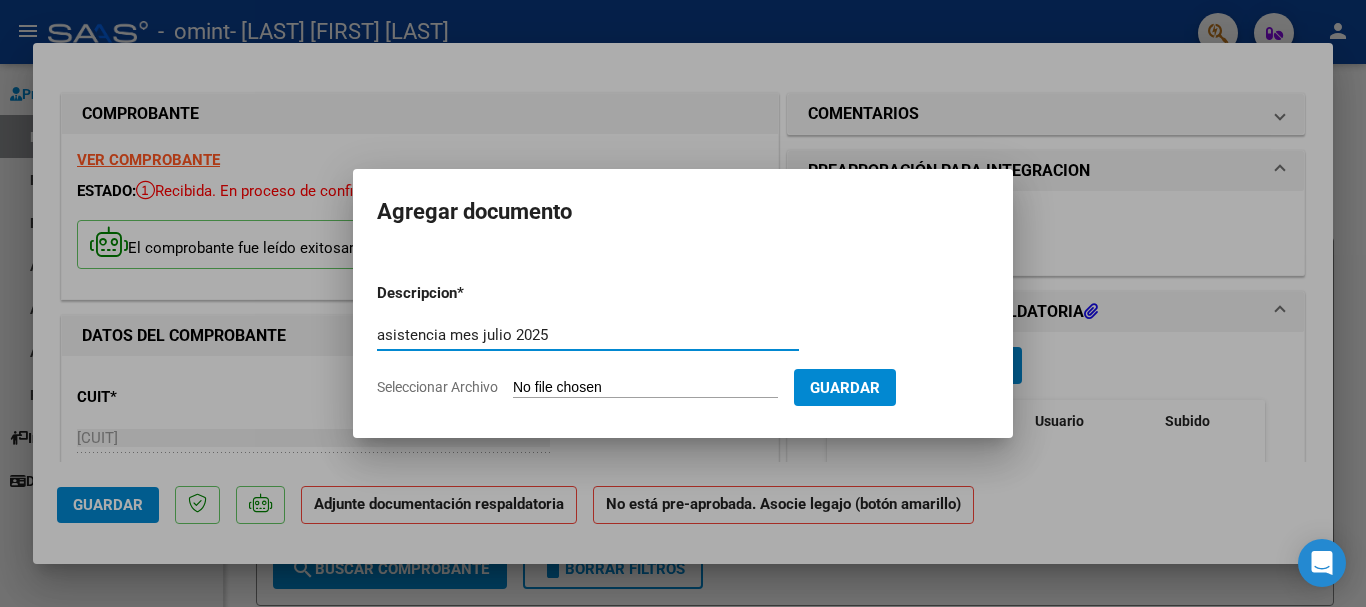 type on "asistencia mes julio 2025" 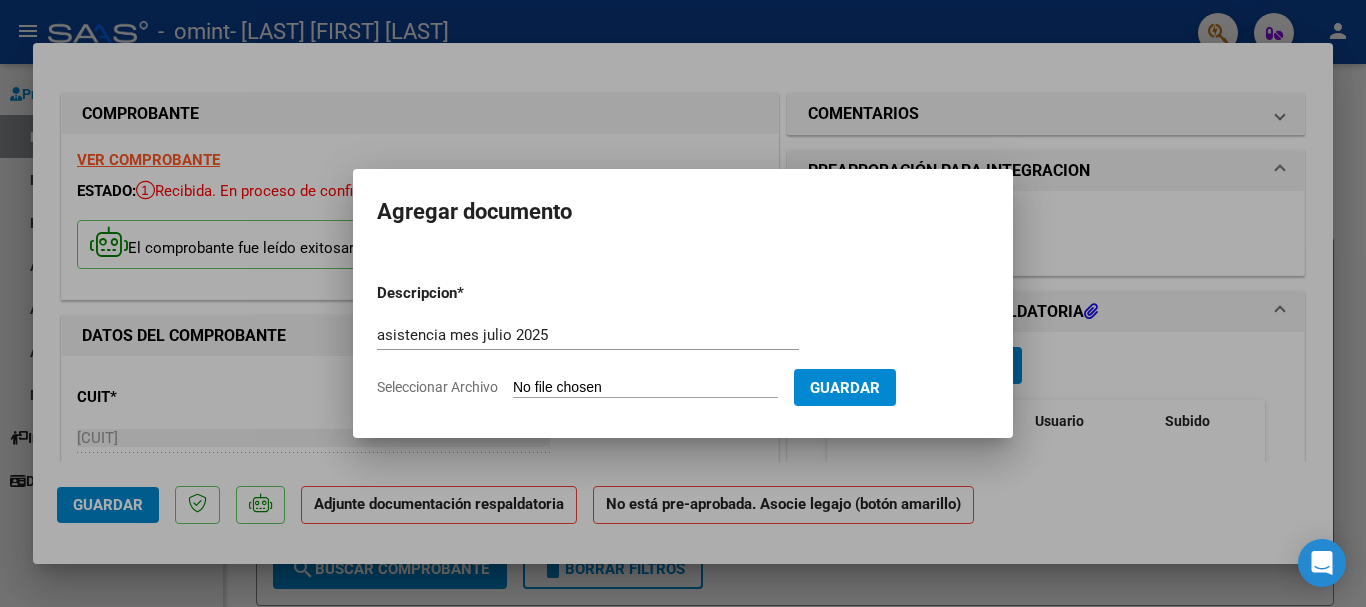click on "Seleccionar Archivo" at bounding box center (645, 388) 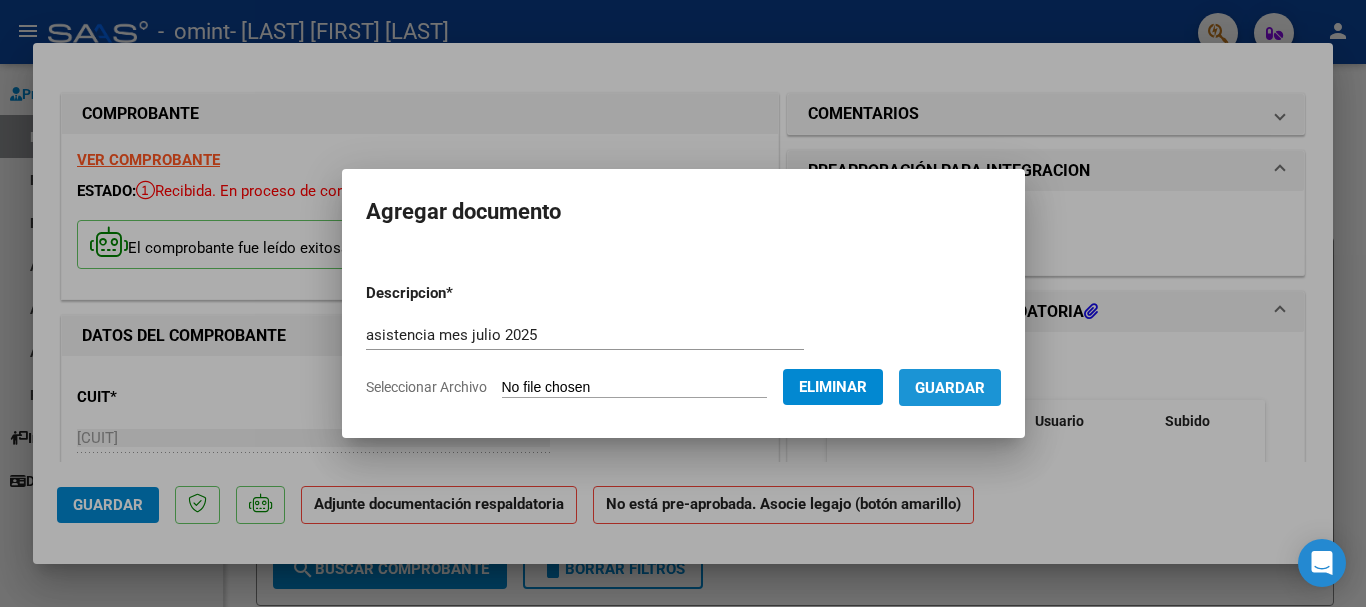 click on "Guardar" at bounding box center [950, 388] 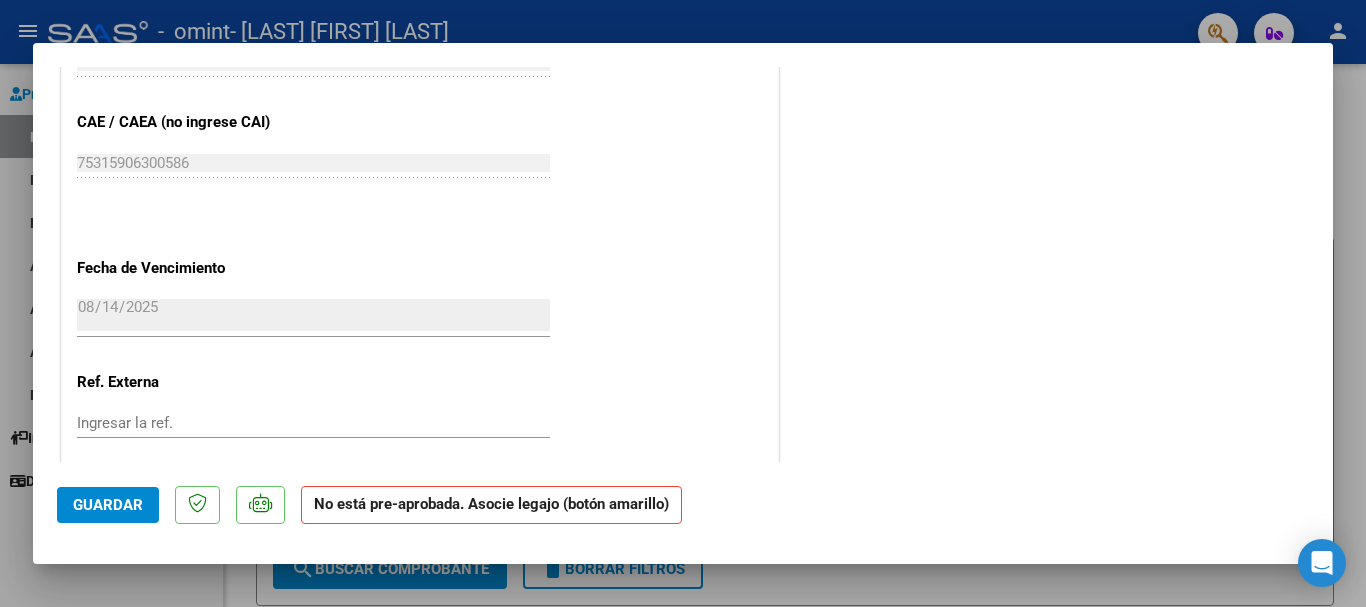 scroll, scrollTop: 1342, scrollLeft: 0, axis: vertical 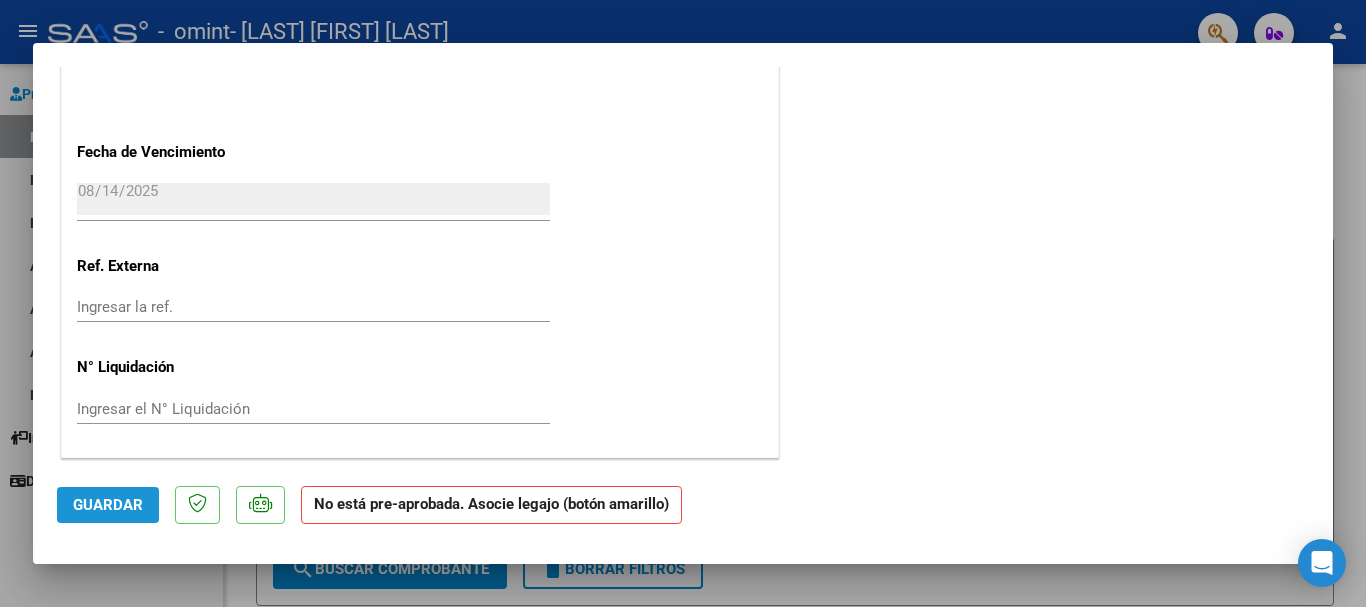 click on "Guardar" 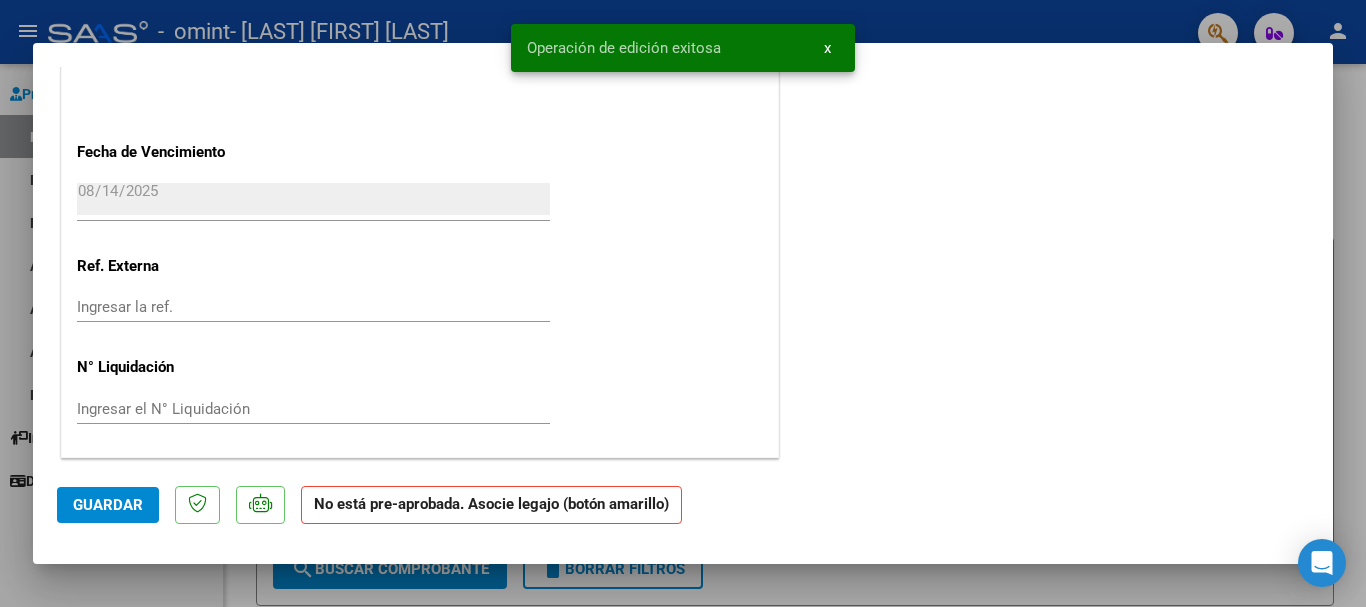 click at bounding box center [683, 303] 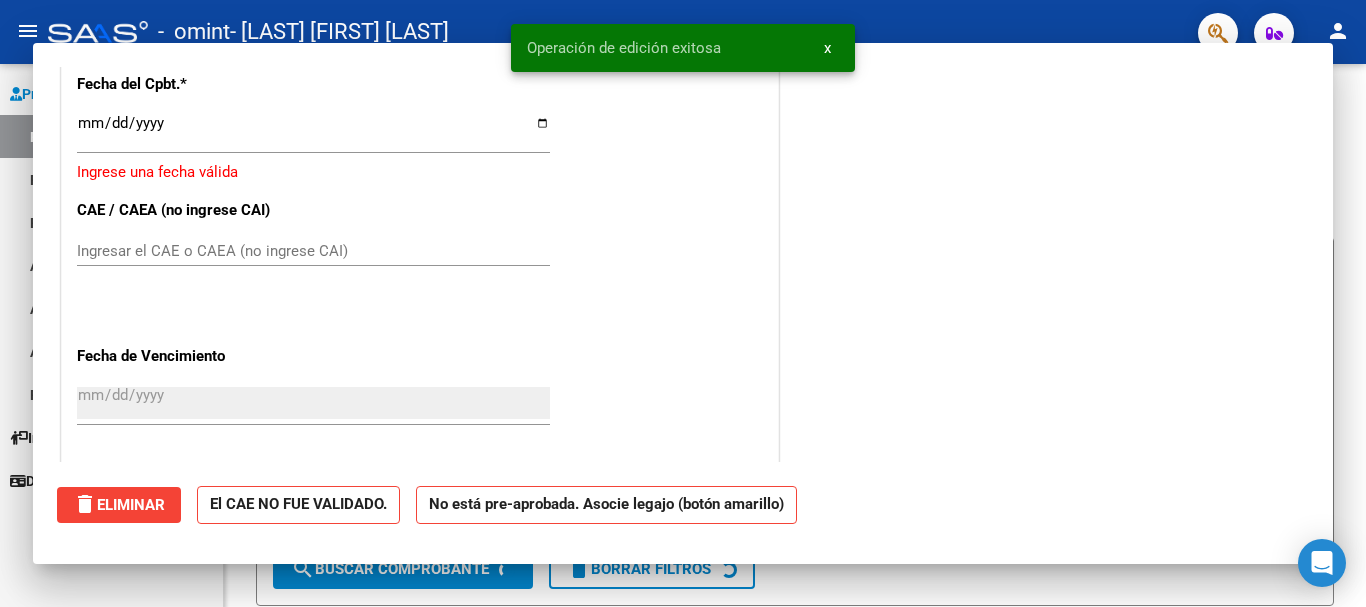 scroll, scrollTop: 0, scrollLeft: 0, axis: both 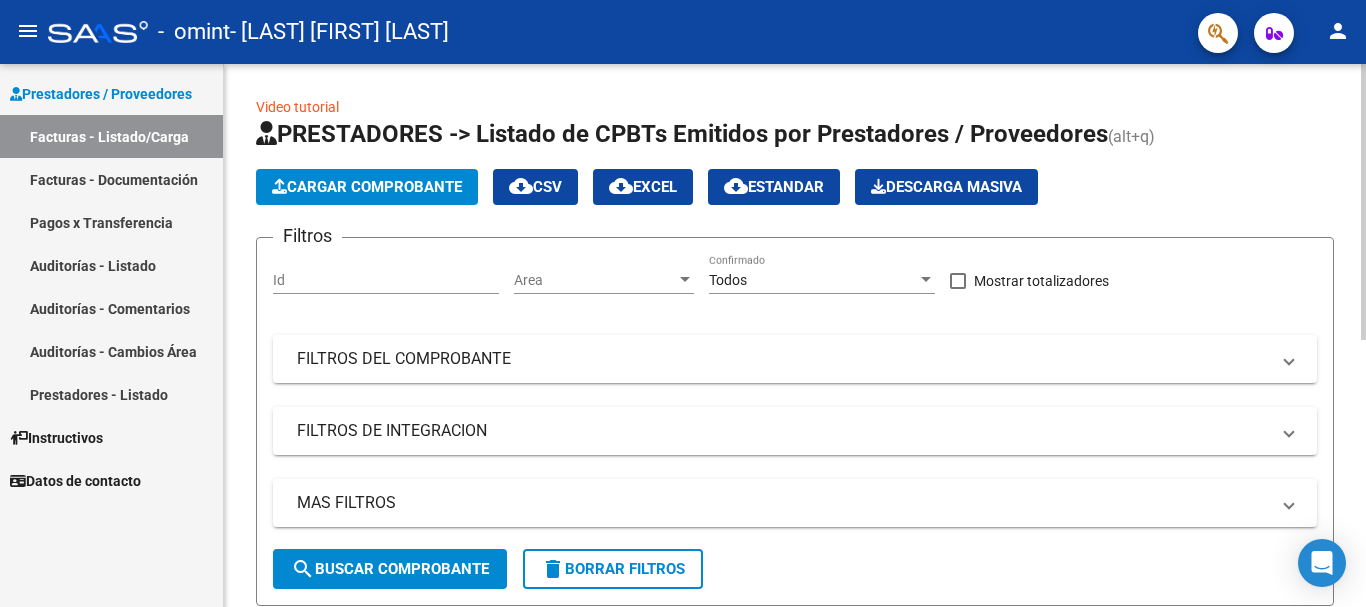 click on "Video tutorial   PRESTADORES -> Listado de CPBTs Emitidos por Prestadores / Proveedores (alt+q)   Cargar Comprobante
cloud_download  CSV  cloud_download  EXCEL  cloud_download  Estandar   Descarga Masiva
Filtros Id Area Area Todos Confirmado   Mostrar totalizadores   FILTROS DEL COMPROBANTE  Comprobante Tipo Comprobante Tipo Start date – End date Fec. Comprobante Desde / Hasta Días Emisión Desde(cant. días) Días Emisión Hasta(cant. días) CUIT / Razón Social Pto. Venta Nro. Comprobante Código SSS CAE Válido CAE Válido Todos Cargado Módulo Hosp. Todos Tiene facturacion Apócrifa Hospital Refes  FILTROS DE INTEGRACION  Período De Prestación Campos del Archivo de Rendición Devuelto x SSS (dr_envio) Todos Rendido x SSS (dr_envio) Tipo de Registro Tipo de Registro Período Presentación Período Presentación Campos del Legajo Asociado (preaprobación) Afiliado Legajo (cuil/nombre) Todos Solo facturas preaprobadas  MAS FILTROS  Todos Con Doc. Respaldatoria Todos Con Trazabilidad Todos – – 0" 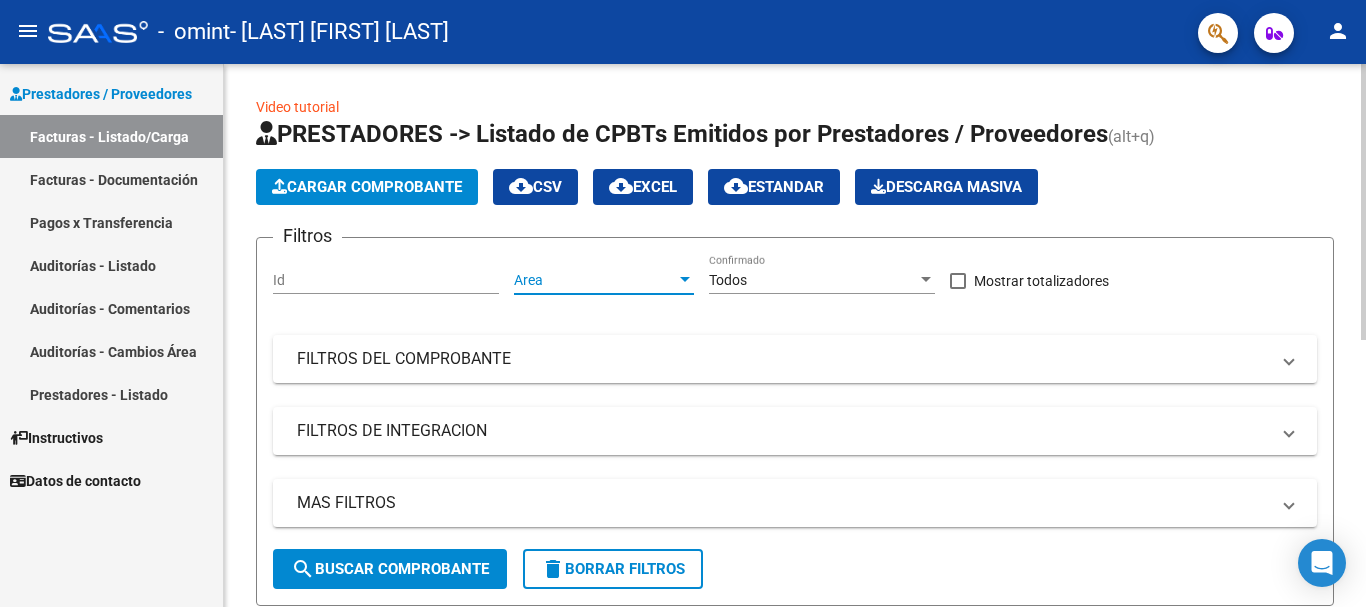 click on "Area" at bounding box center [595, 280] 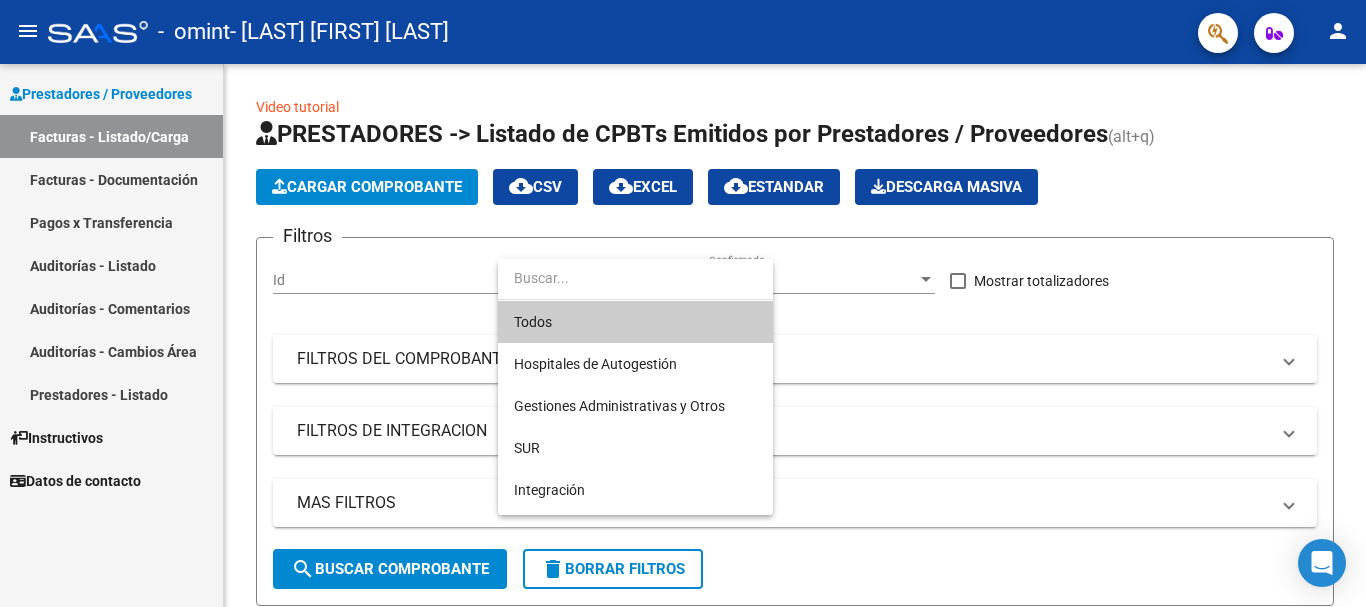 click at bounding box center (683, 303) 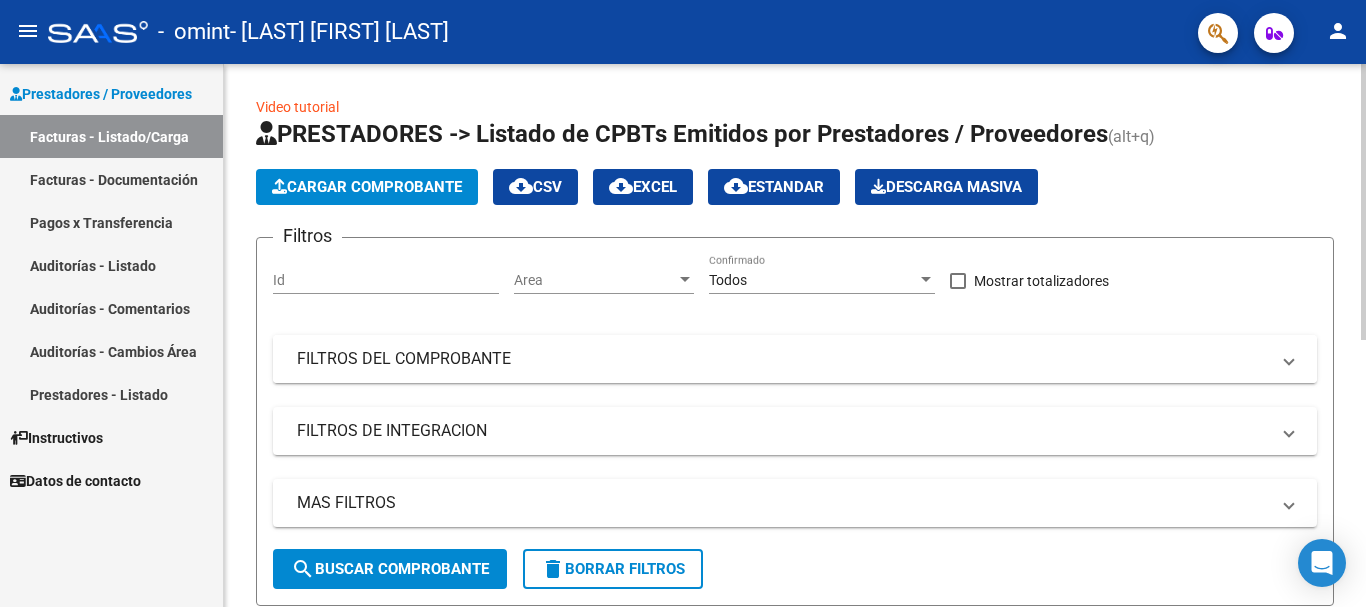 click on "FILTROS DEL COMPROBANTE" at bounding box center (783, 359) 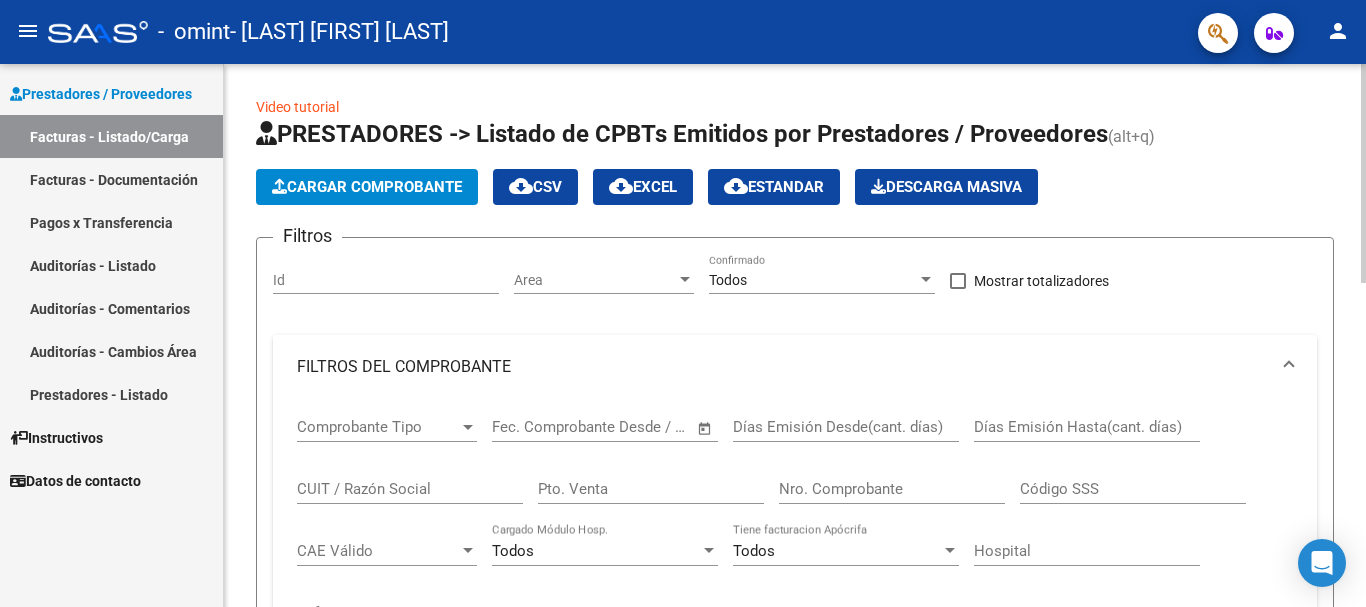 click on "FILTROS DEL COMPROBANTE" at bounding box center (783, 367) 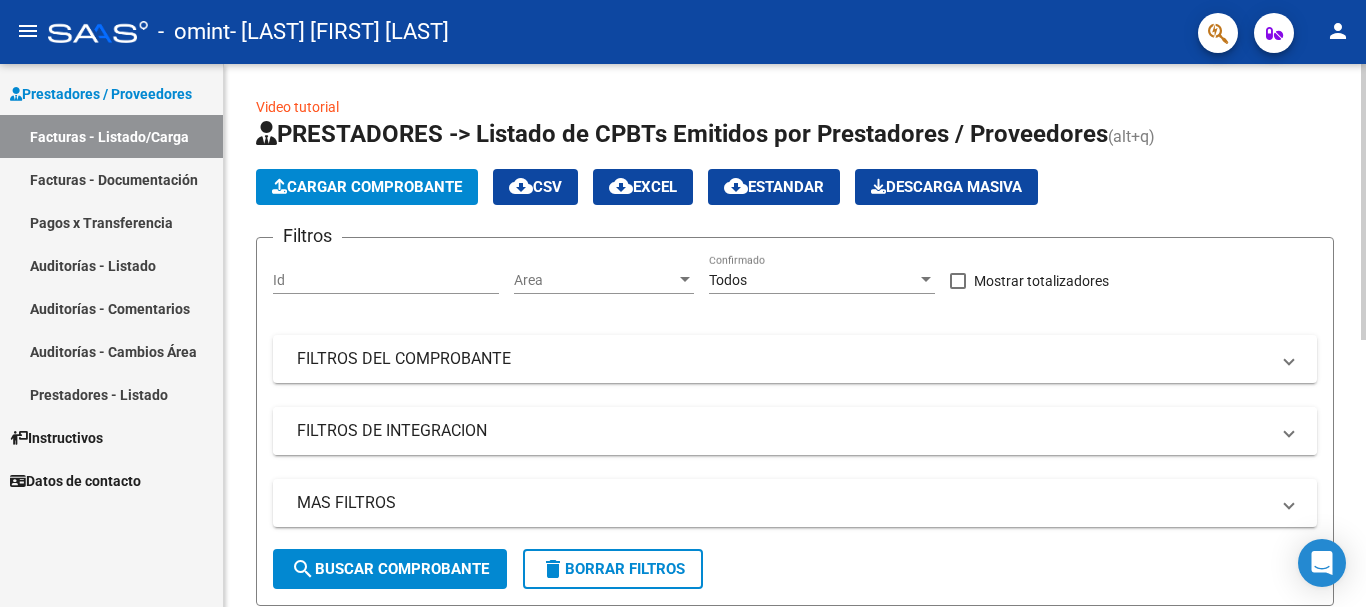 click on "FILTROS DE INTEGRACION" at bounding box center (783, 431) 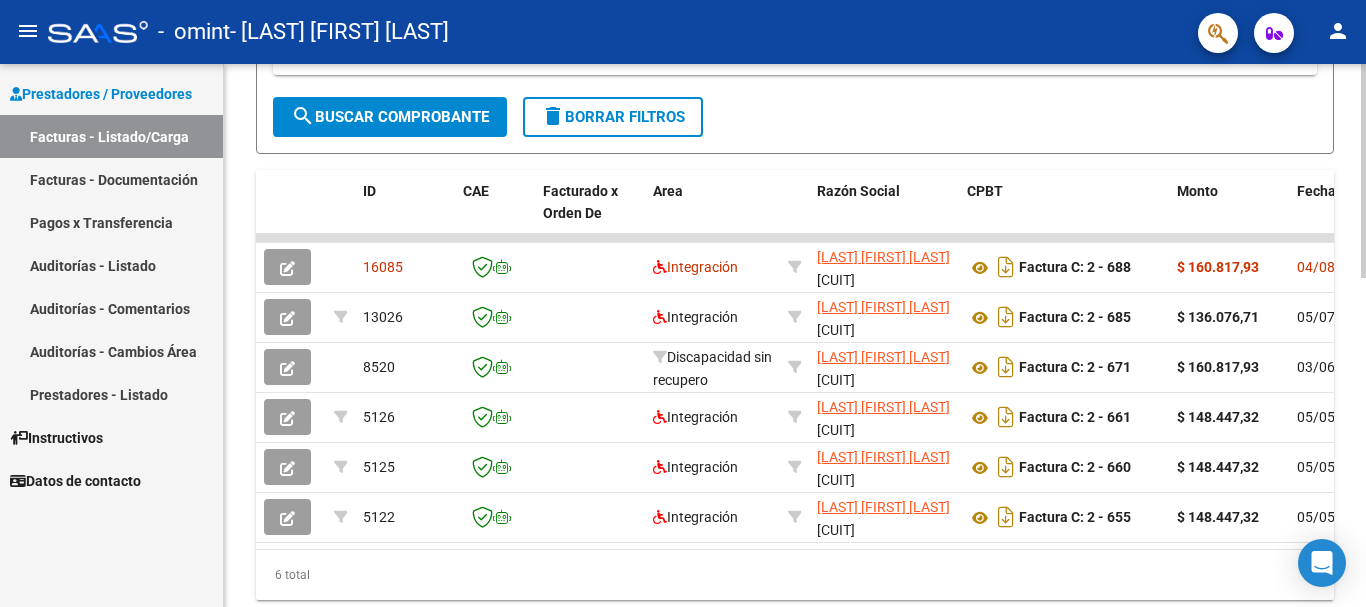scroll, scrollTop: 765, scrollLeft: 0, axis: vertical 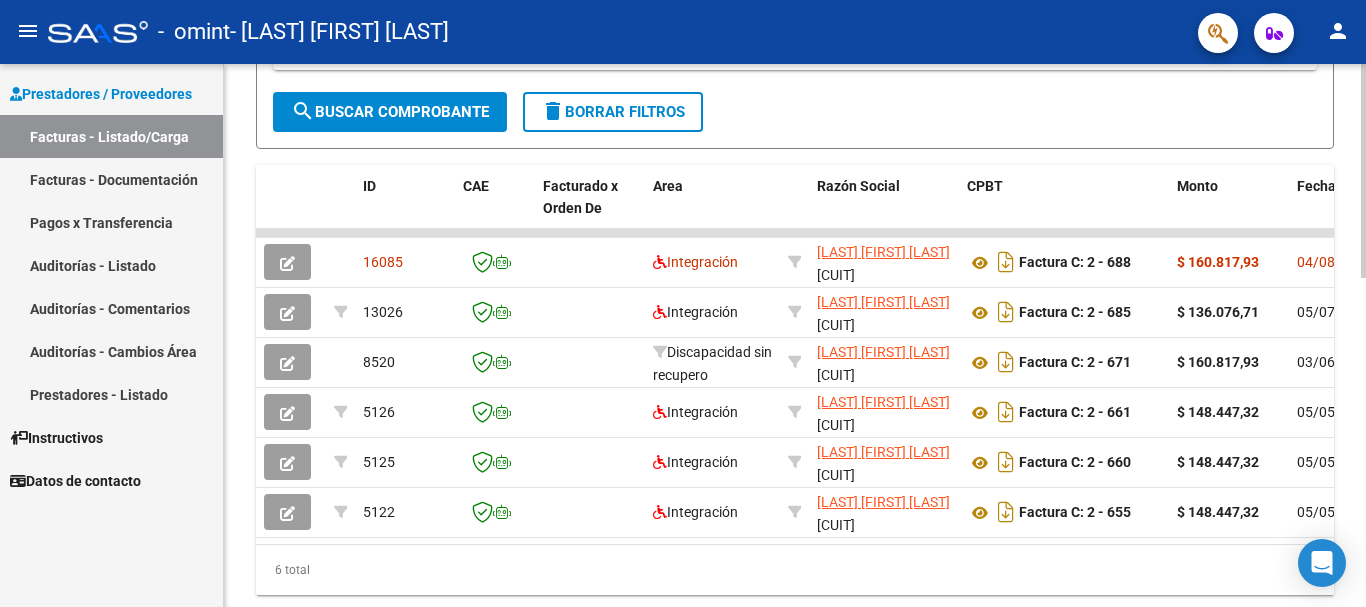 click 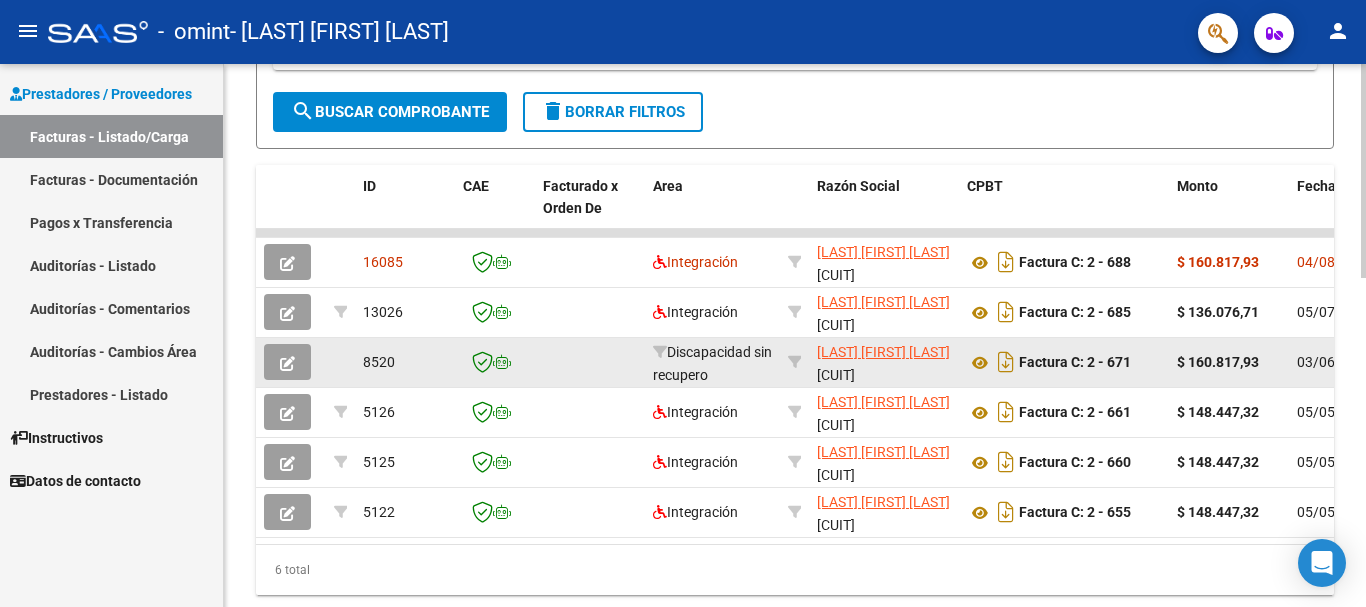 click 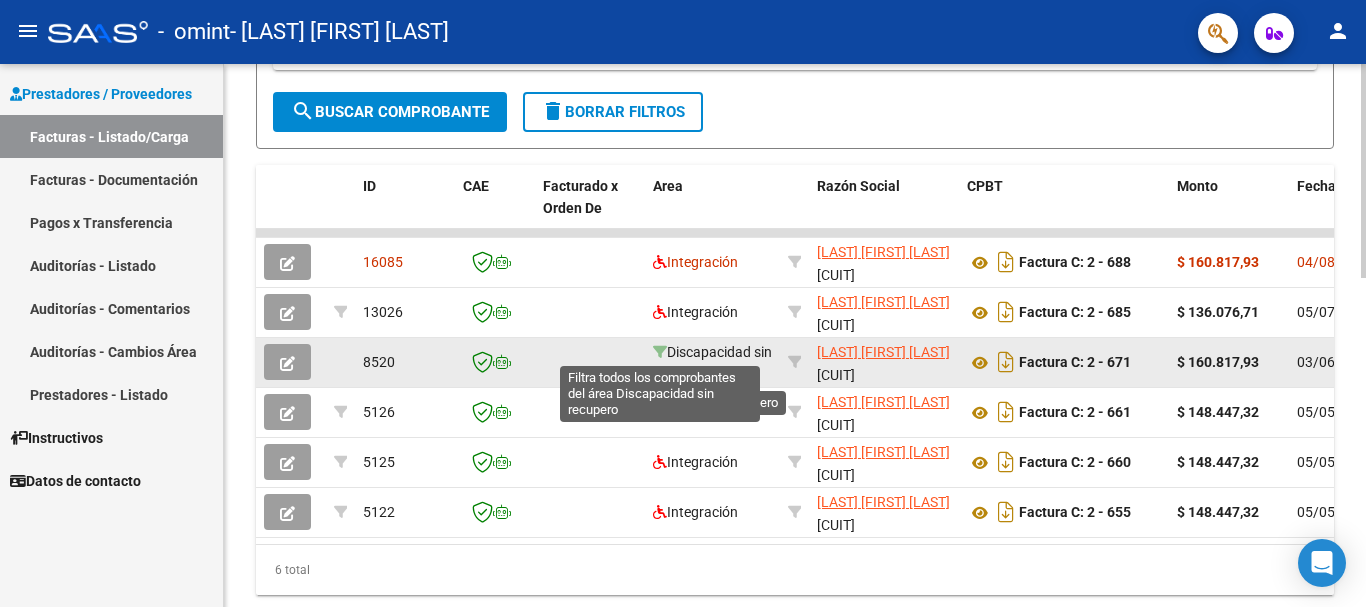 click 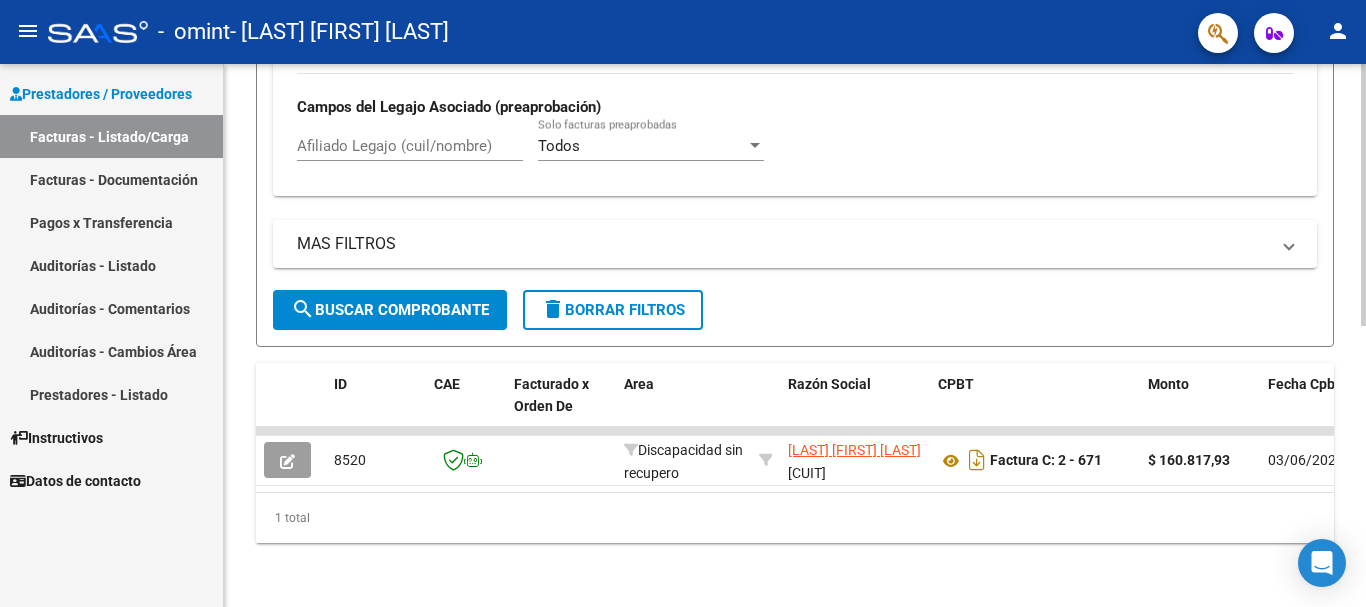 scroll, scrollTop: 583, scrollLeft: 0, axis: vertical 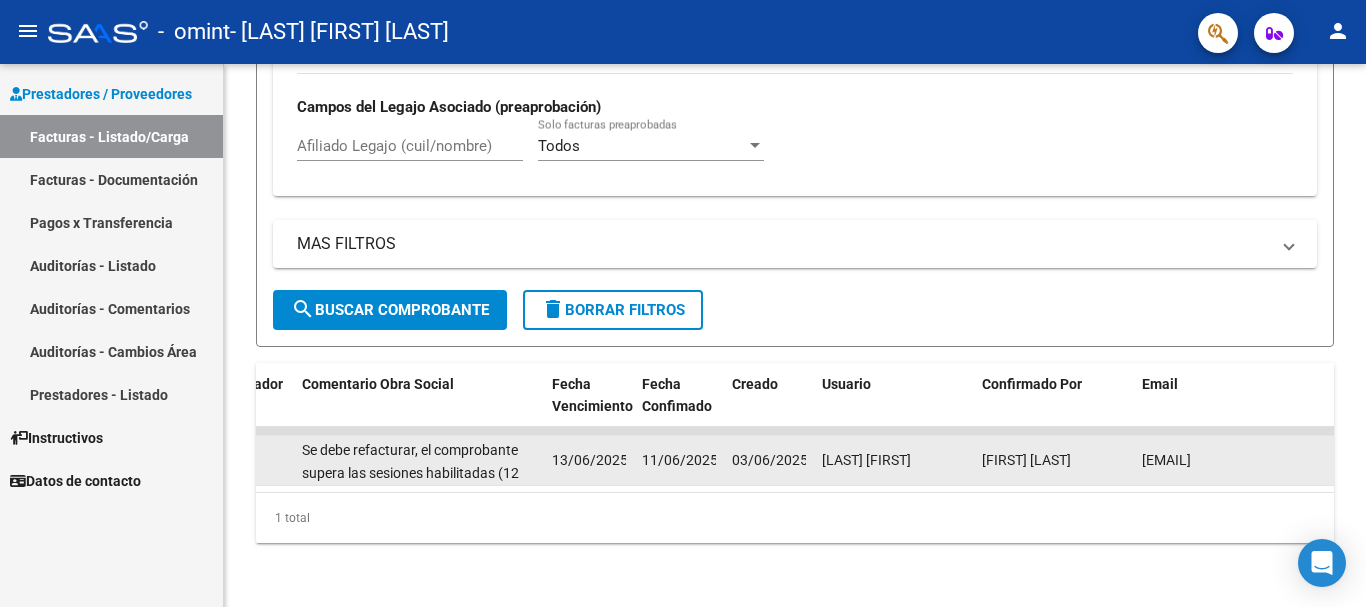drag, startPoint x: 1165, startPoint y: 476, endPoint x: 463, endPoint y: 466, distance: 702.0712 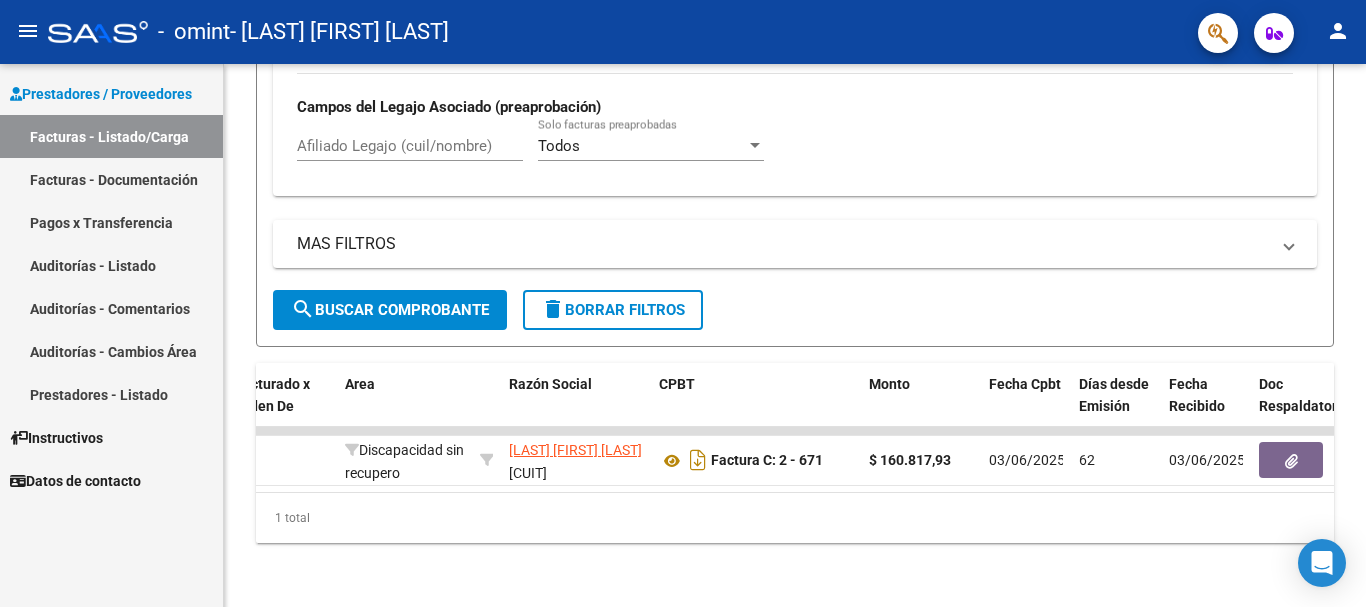 scroll, scrollTop: 0, scrollLeft: 0, axis: both 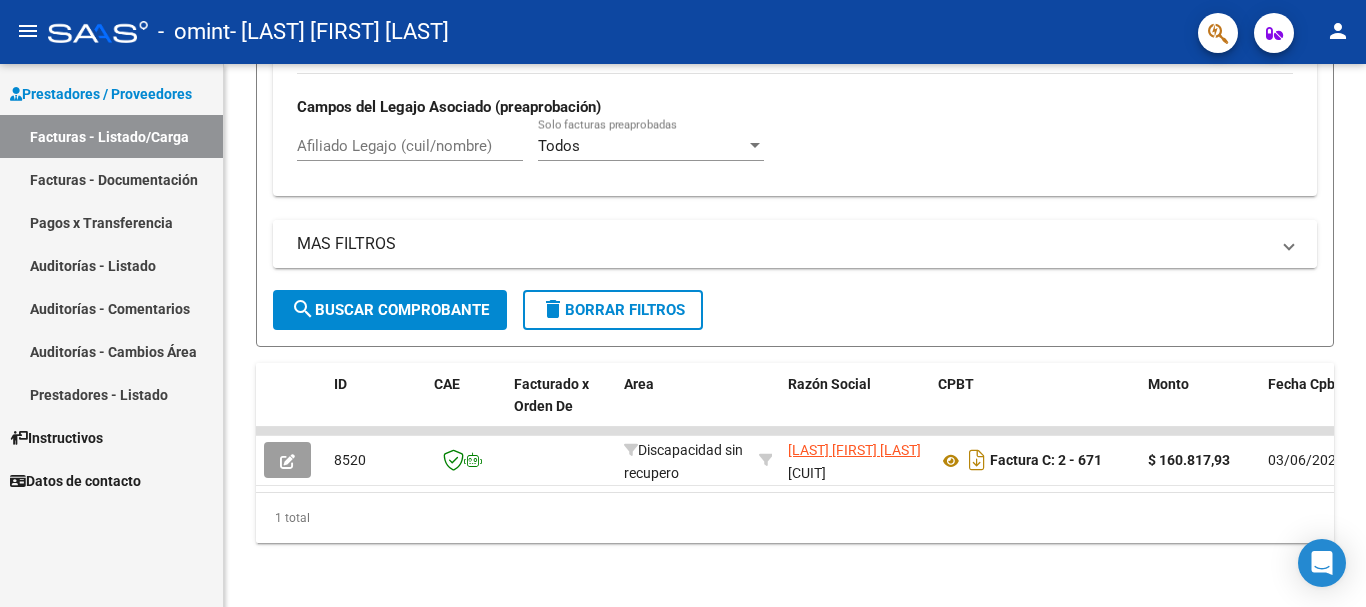 click on "MAS FILTROS" at bounding box center [795, 244] 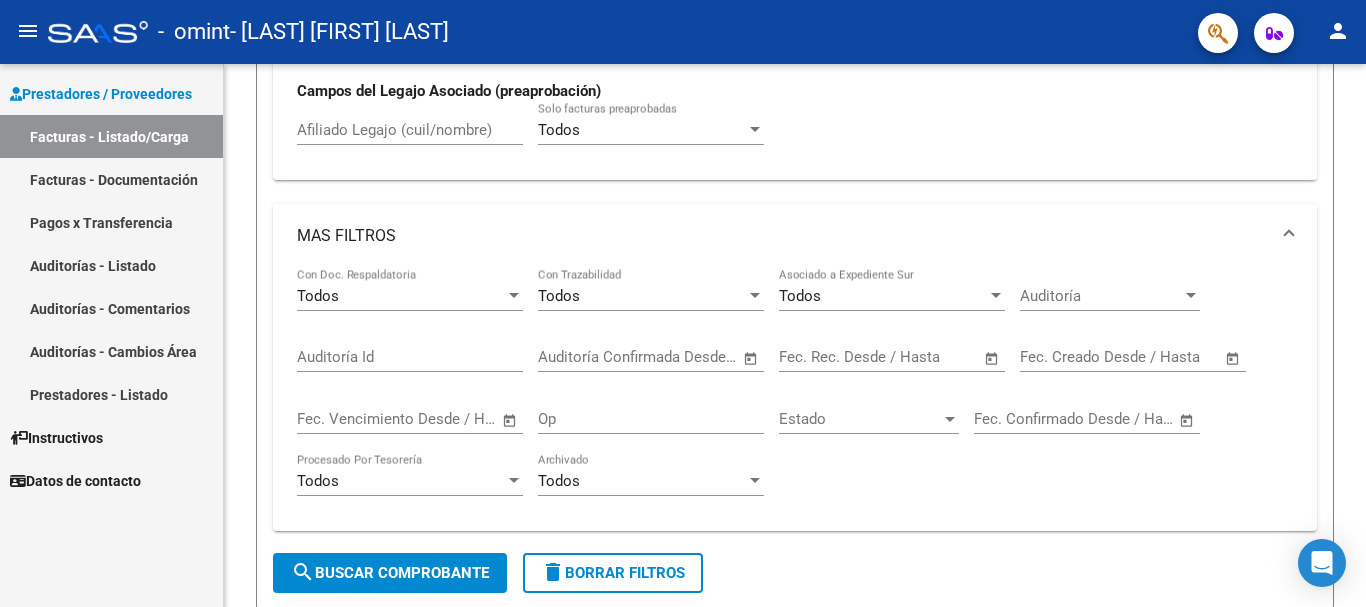 click on "MAS FILTROS" at bounding box center [795, 236] 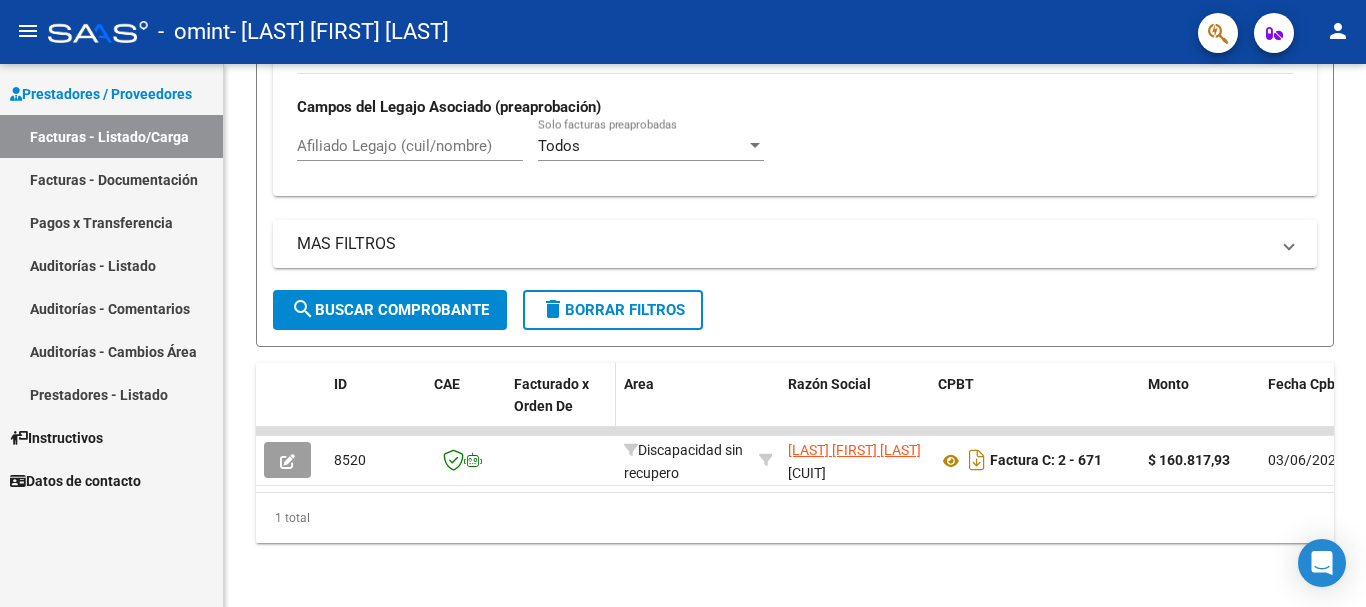 click on "Facturado x Orden De" 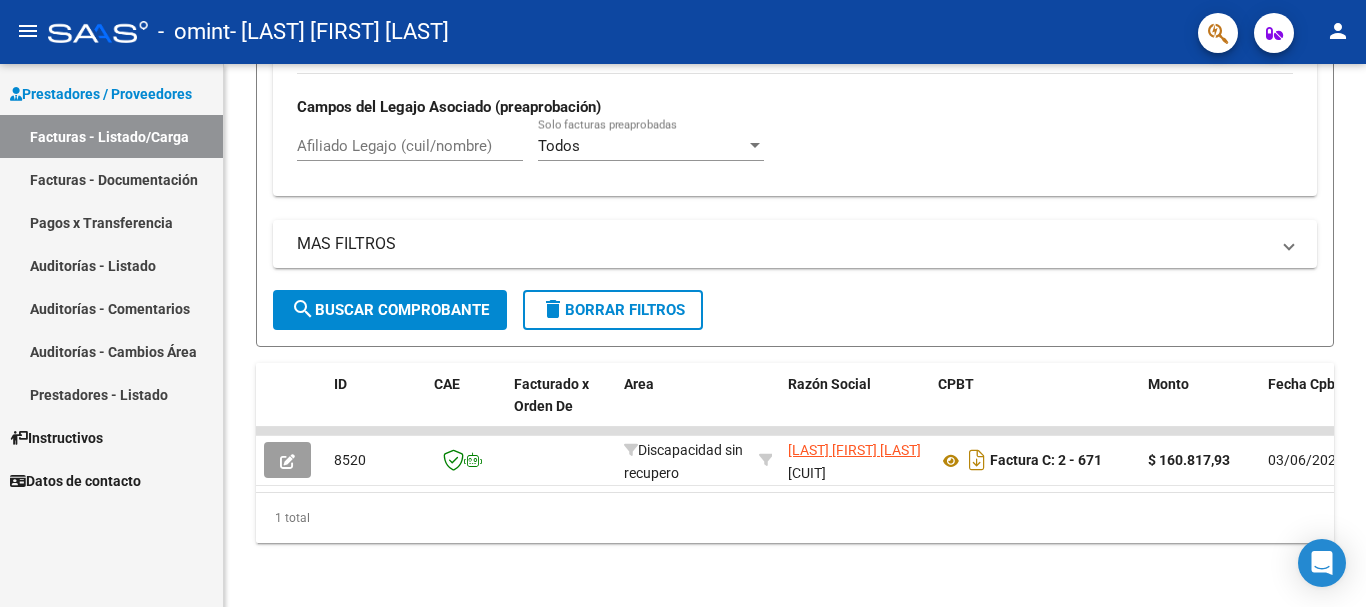 click 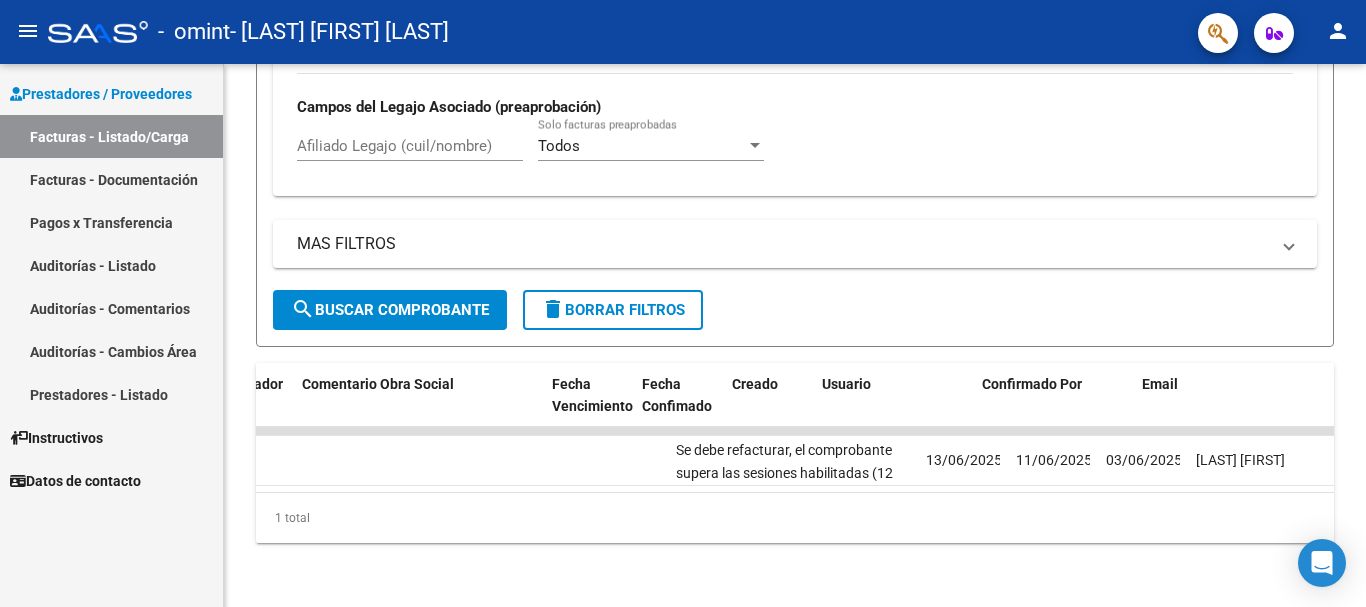 scroll, scrollTop: 0, scrollLeft: 2341, axis: horizontal 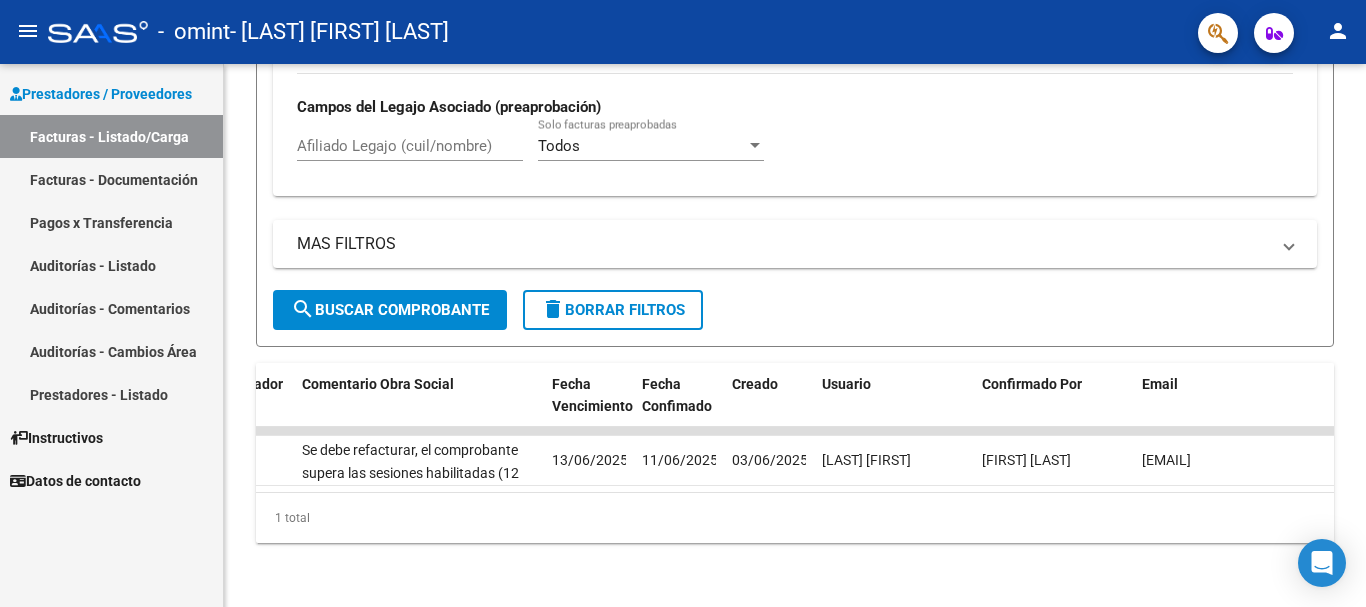 click on "1 total" 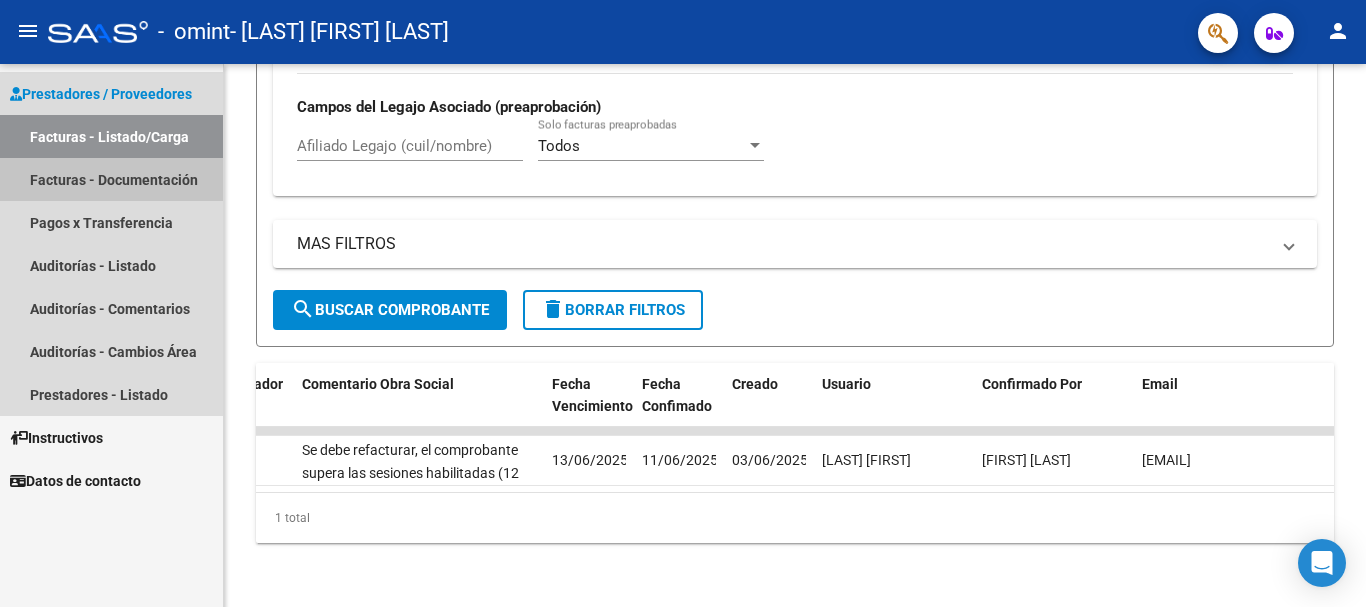 click on "Facturas - Documentación" at bounding box center [111, 179] 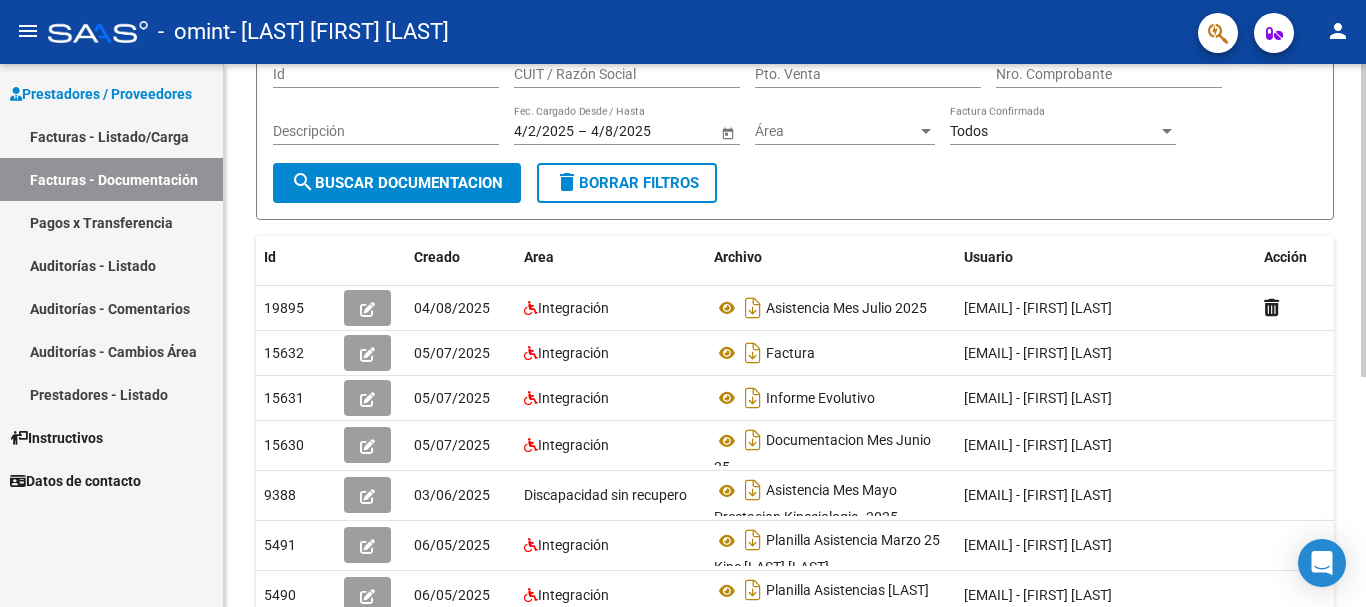 scroll, scrollTop: 71, scrollLeft: 0, axis: vertical 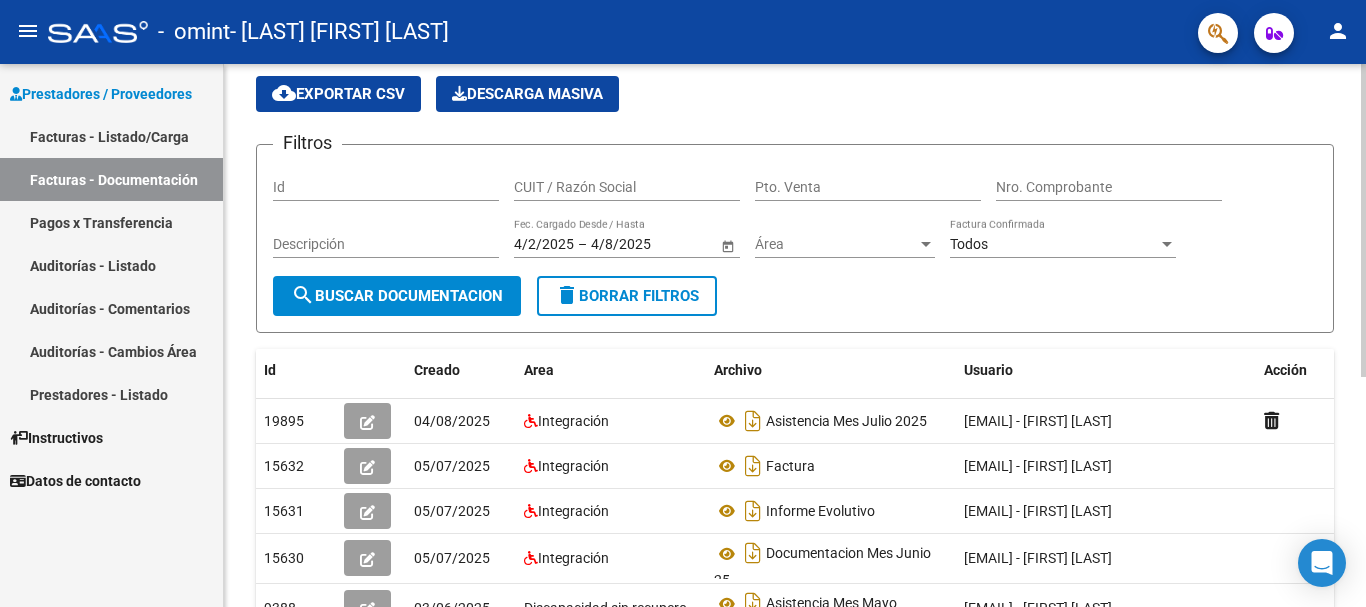 click 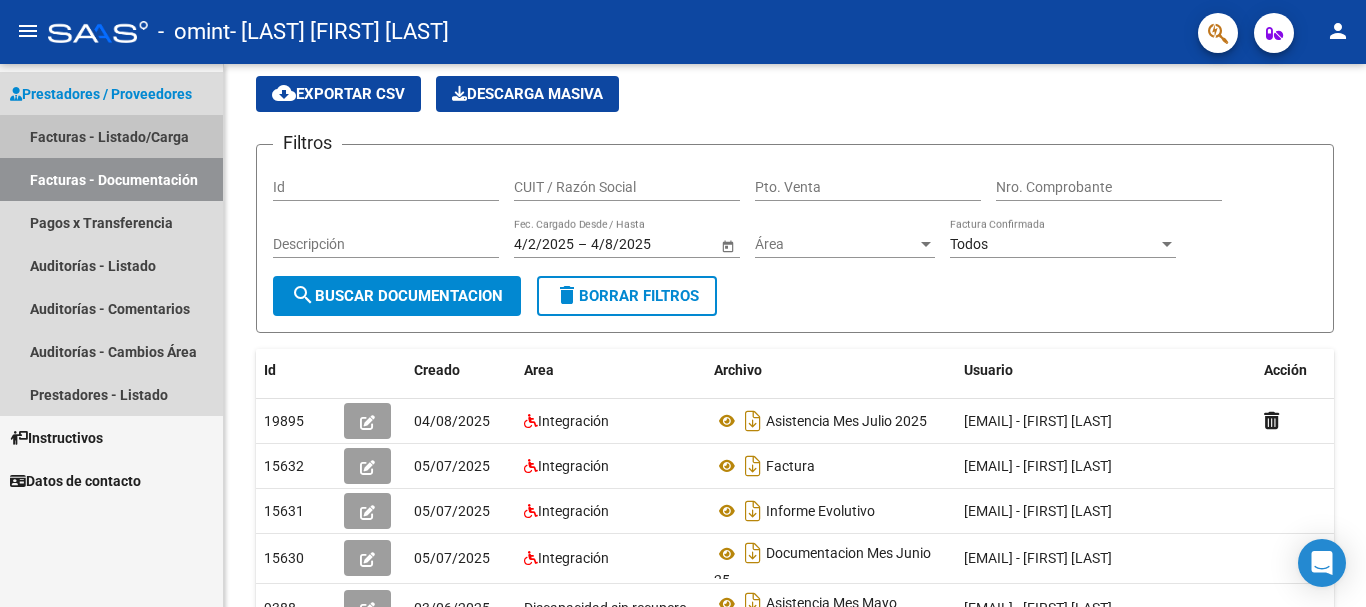 click on "Facturas - Listado/Carga" at bounding box center [111, 136] 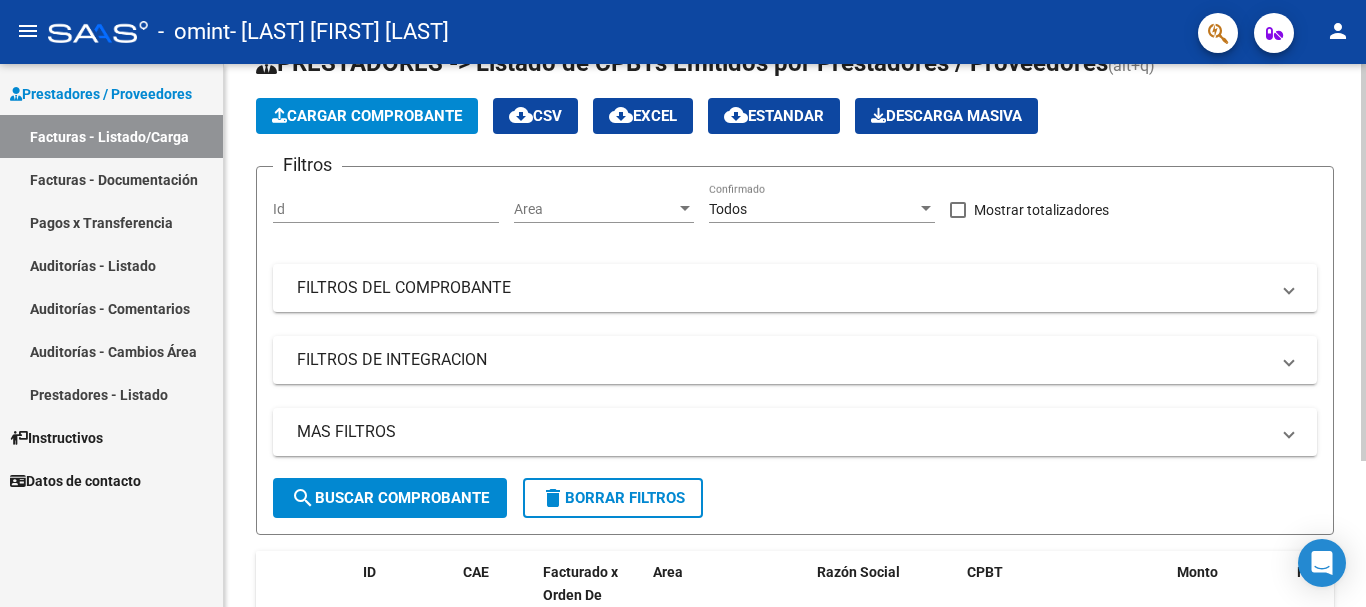 click 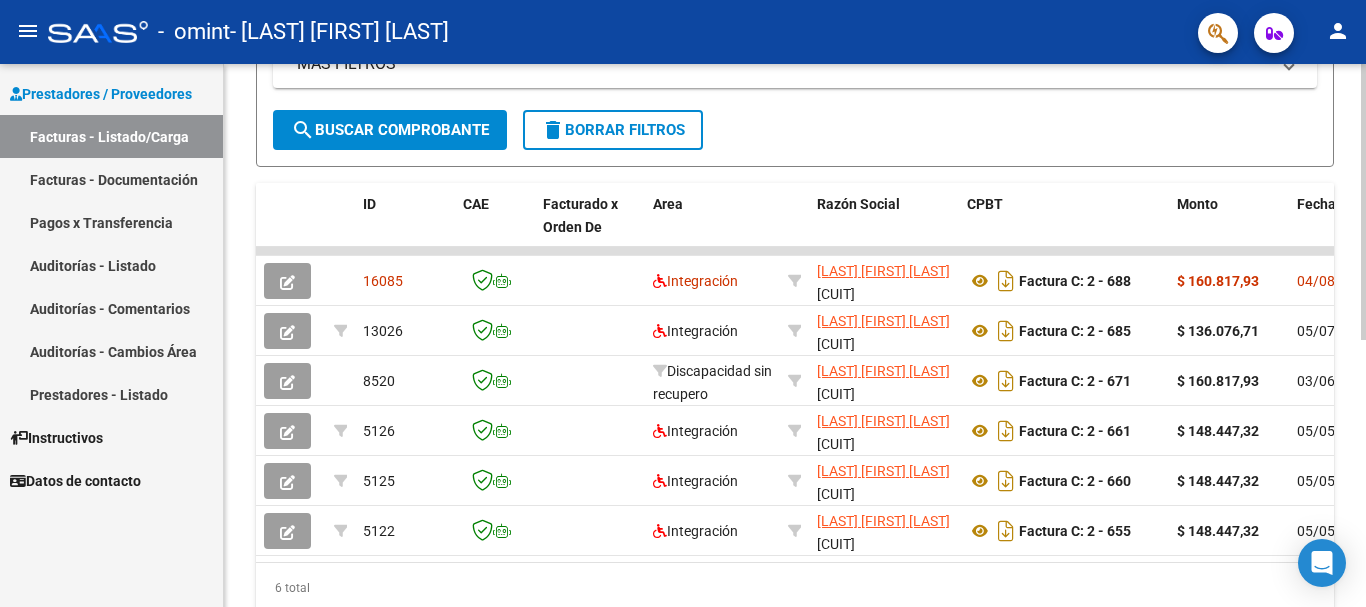 scroll, scrollTop: 429, scrollLeft: 0, axis: vertical 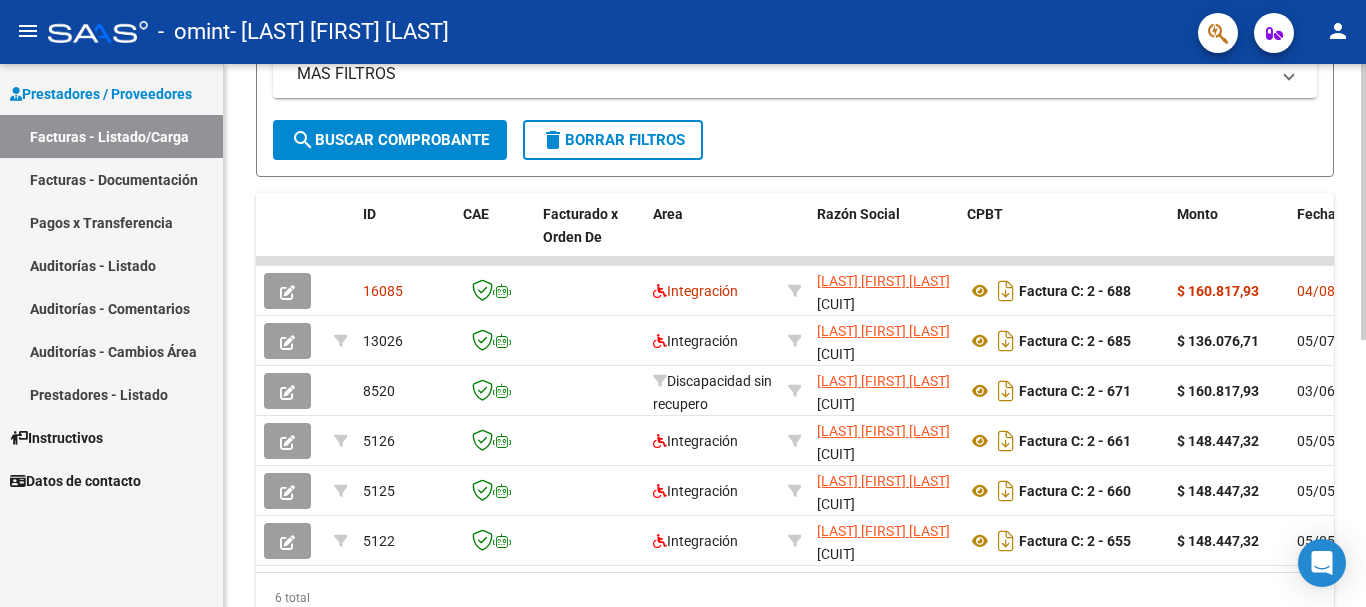 click 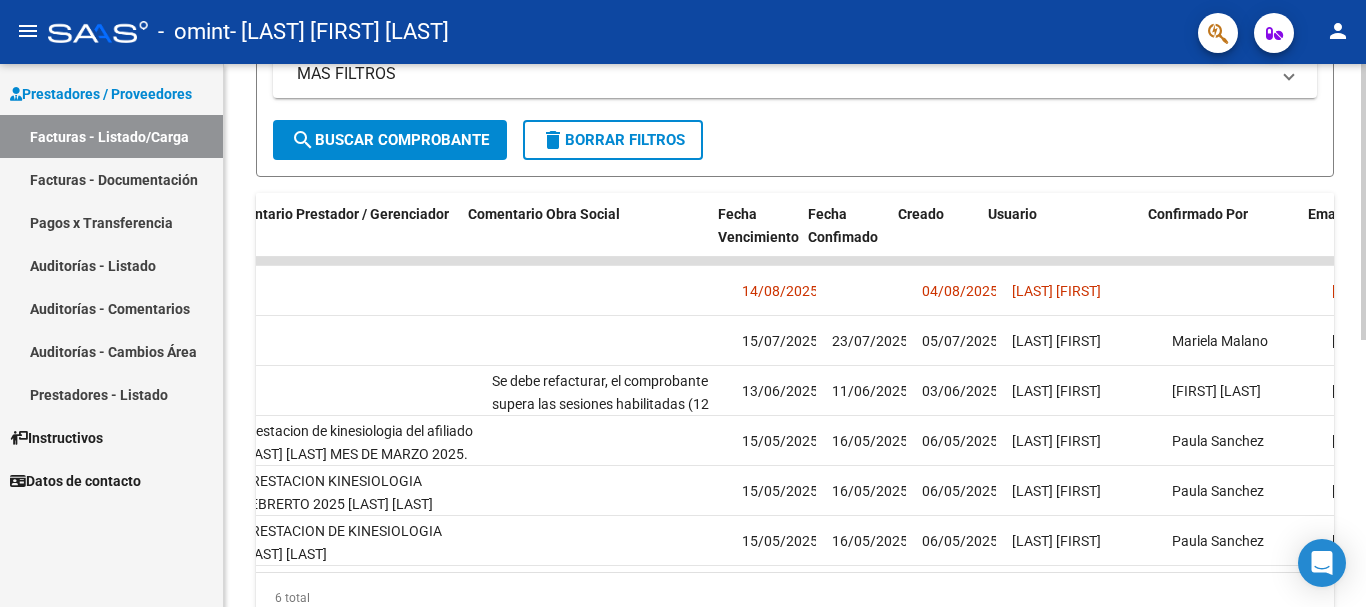 scroll, scrollTop: 0, scrollLeft: 3138, axis: horizontal 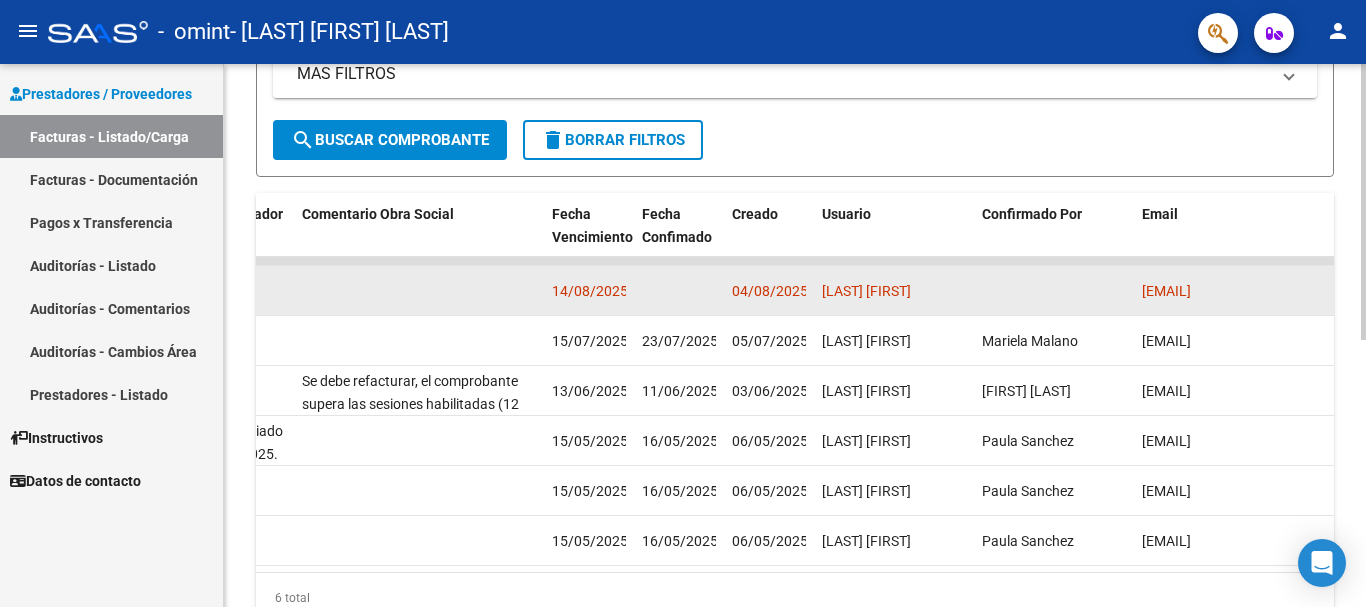 click on "14/08/2025" 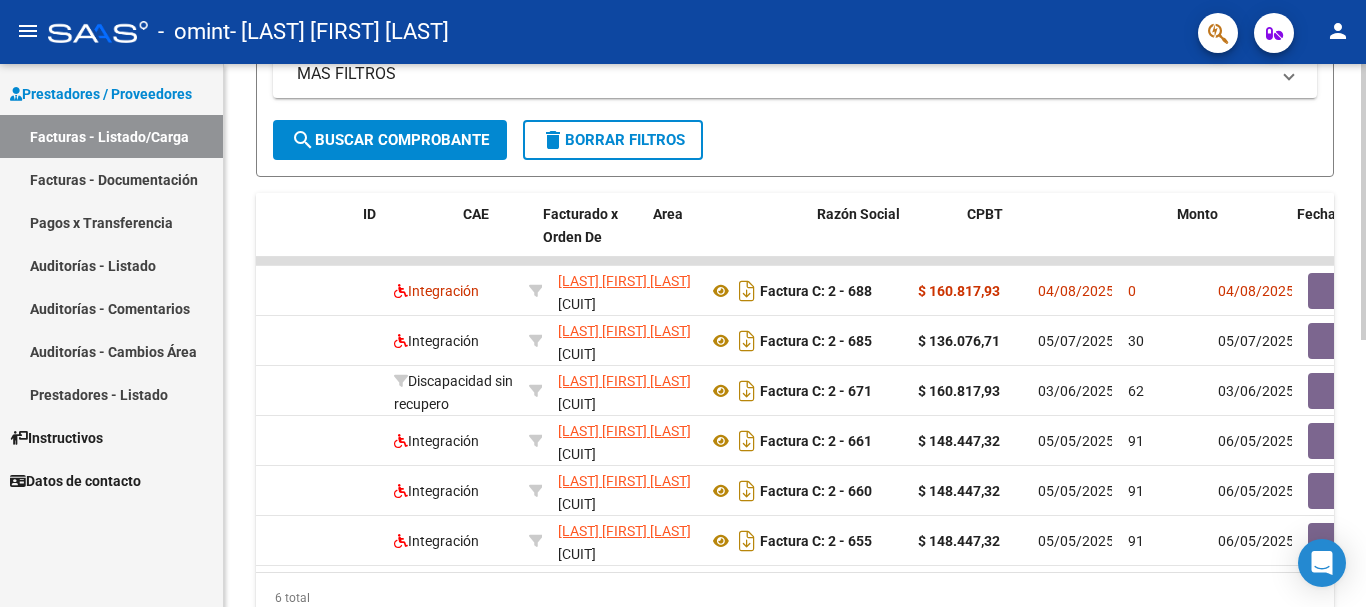 scroll, scrollTop: 0, scrollLeft: 0, axis: both 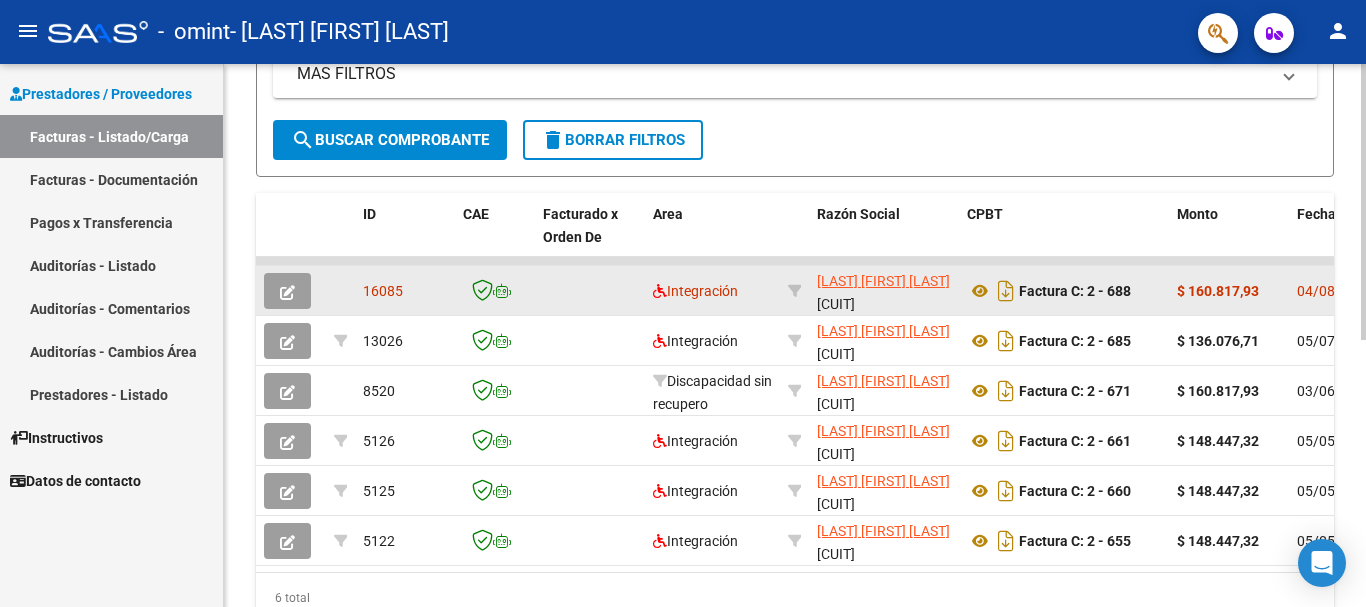 click on "Integración" 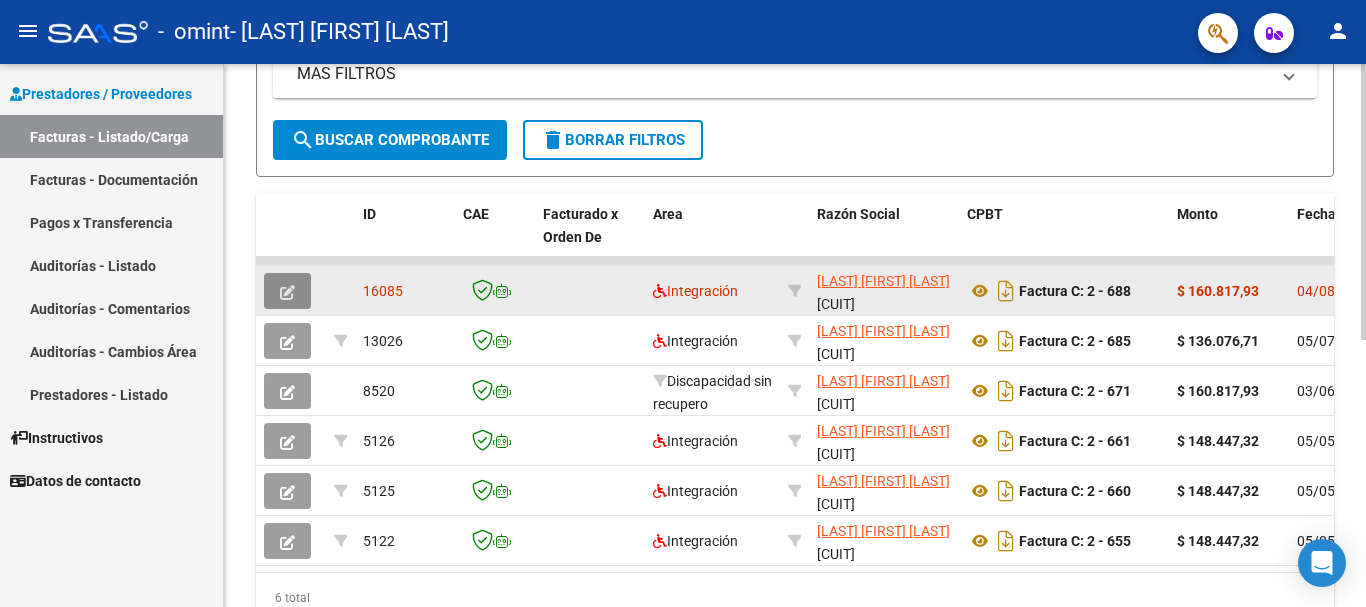 click 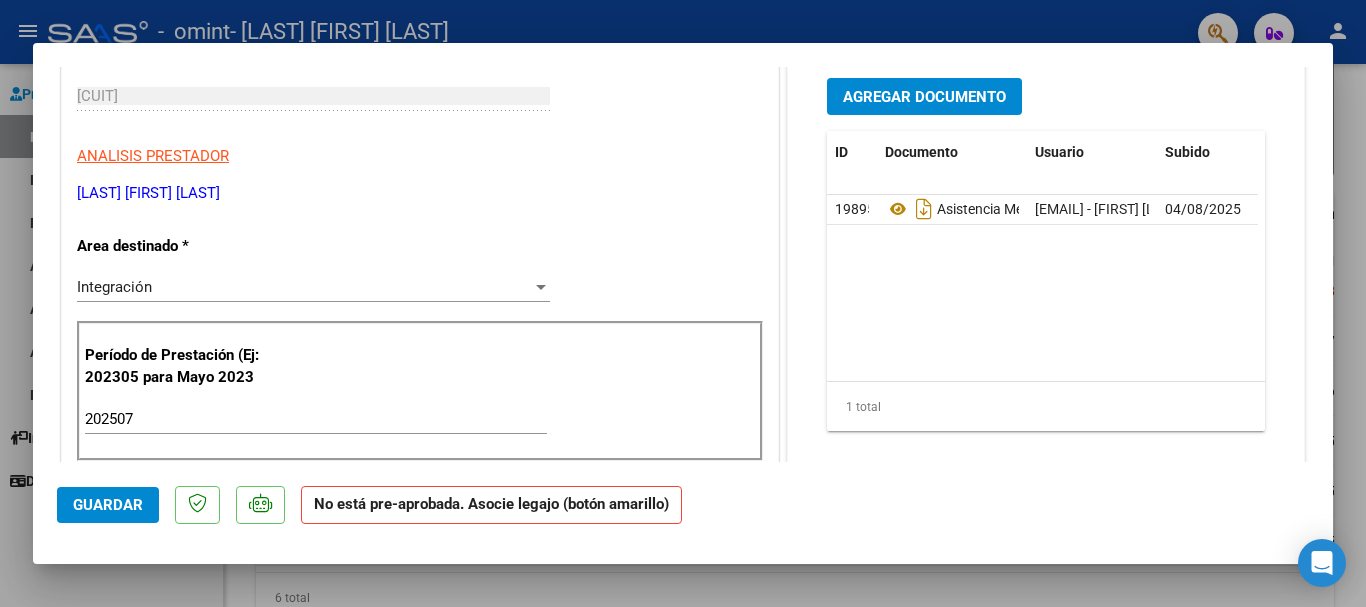 scroll, scrollTop: 273, scrollLeft: 0, axis: vertical 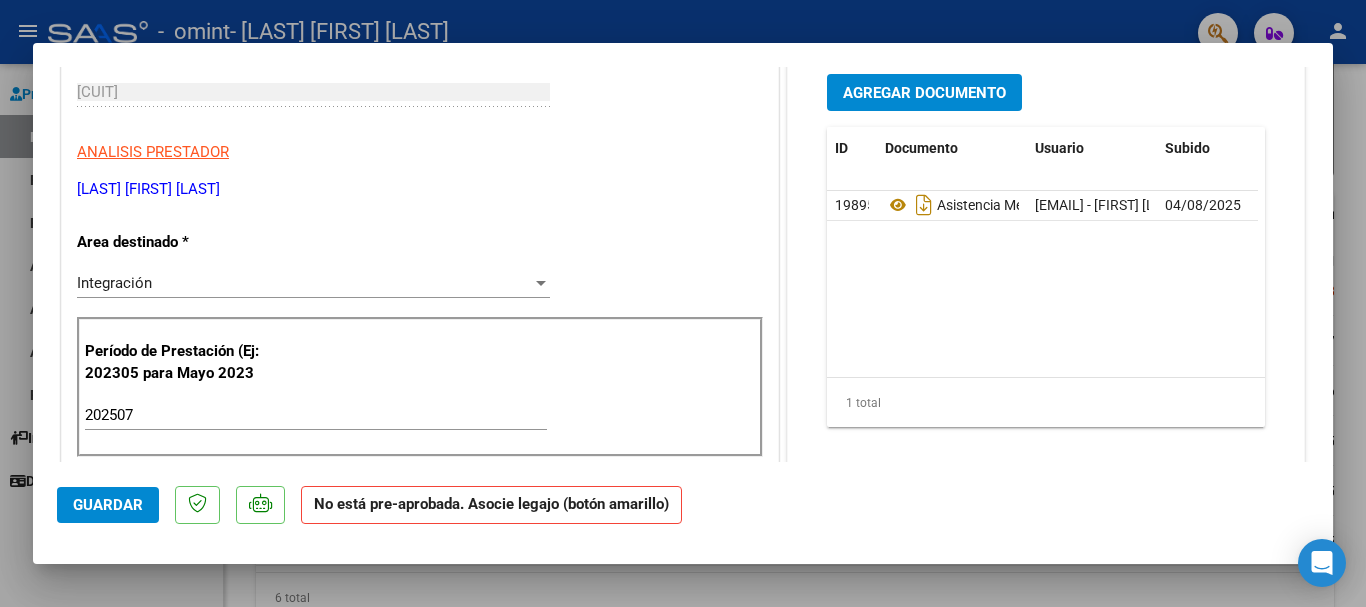 click on "Integración" at bounding box center [304, 283] 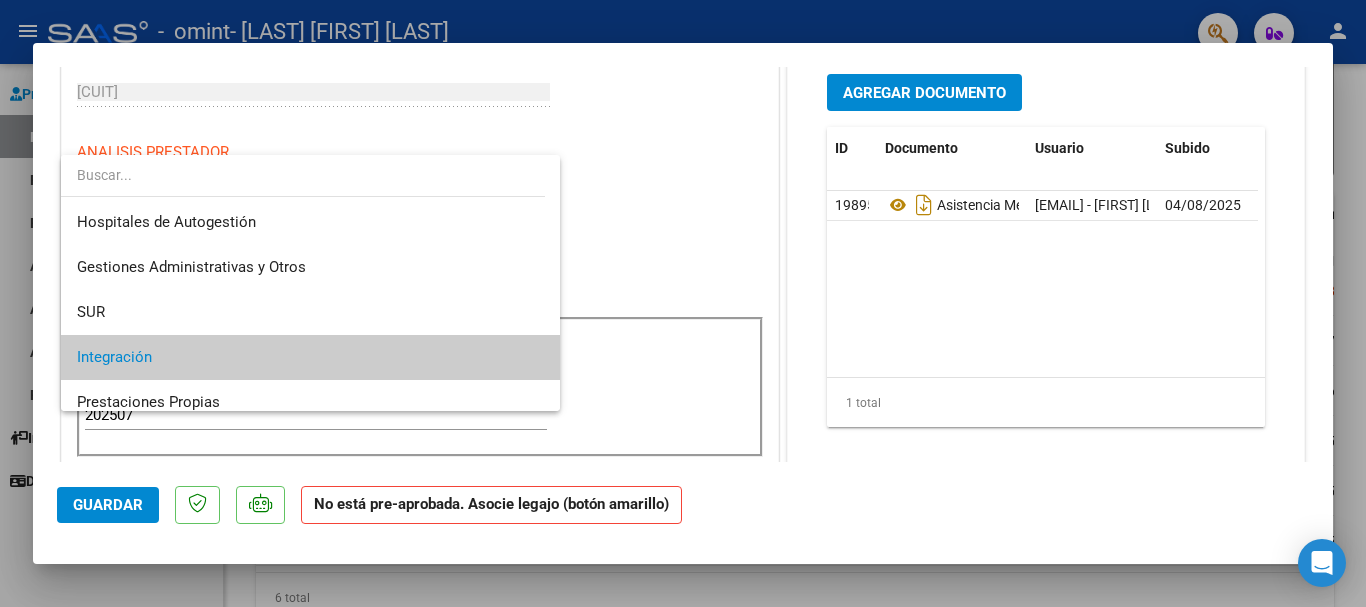 scroll, scrollTop: 75, scrollLeft: 0, axis: vertical 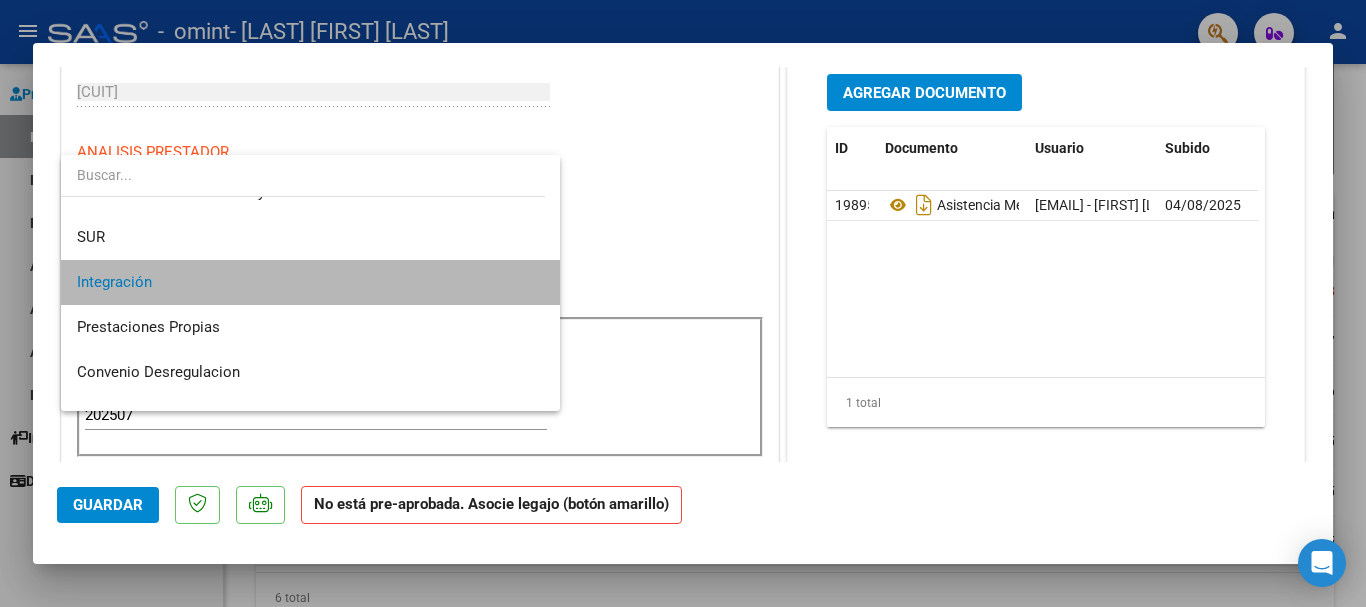 click on "Integración" at bounding box center (310, 282) 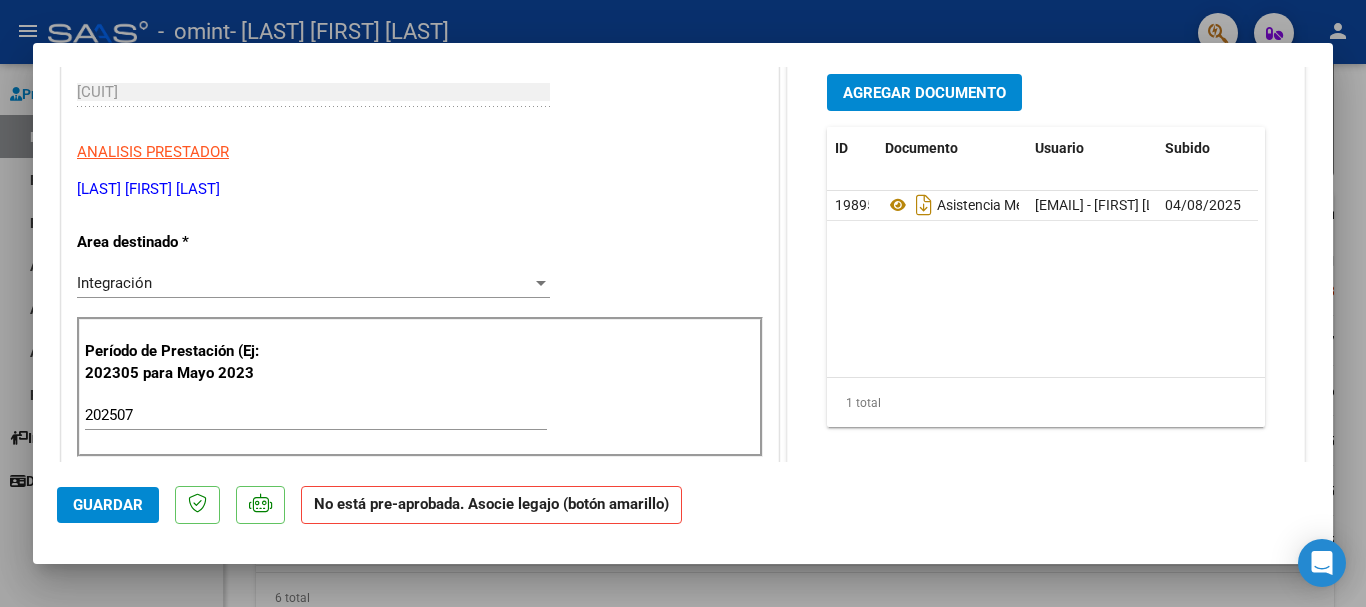click at bounding box center (683, 303) 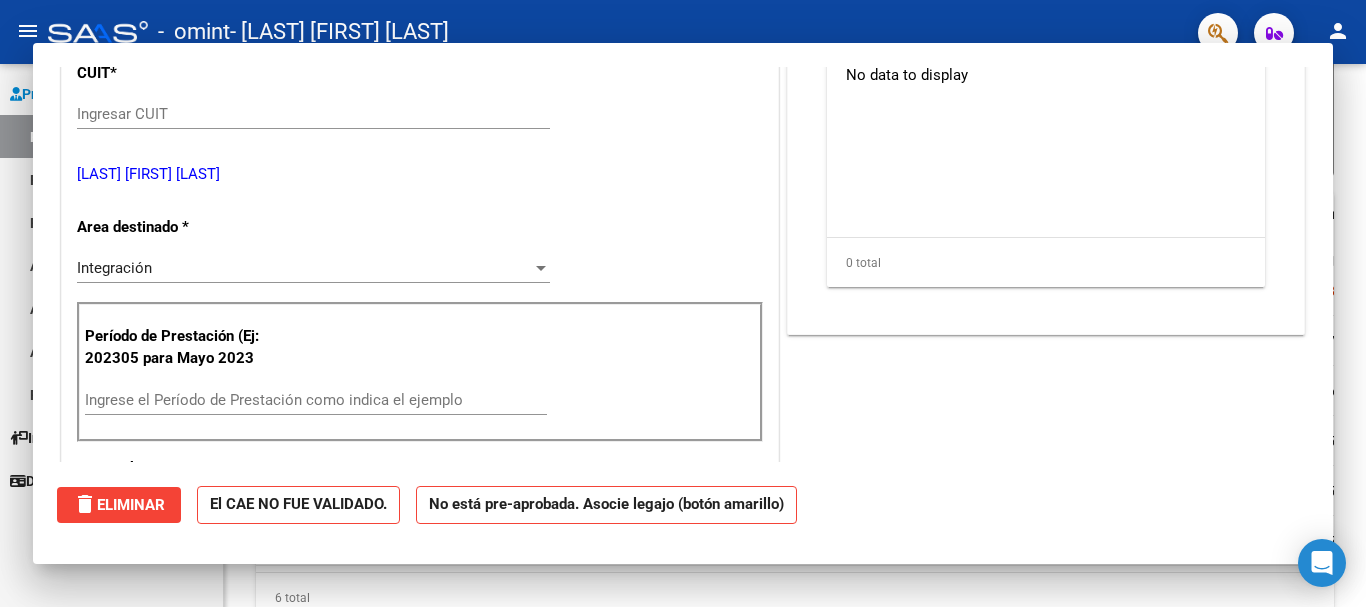 scroll, scrollTop: 296, scrollLeft: 0, axis: vertical 